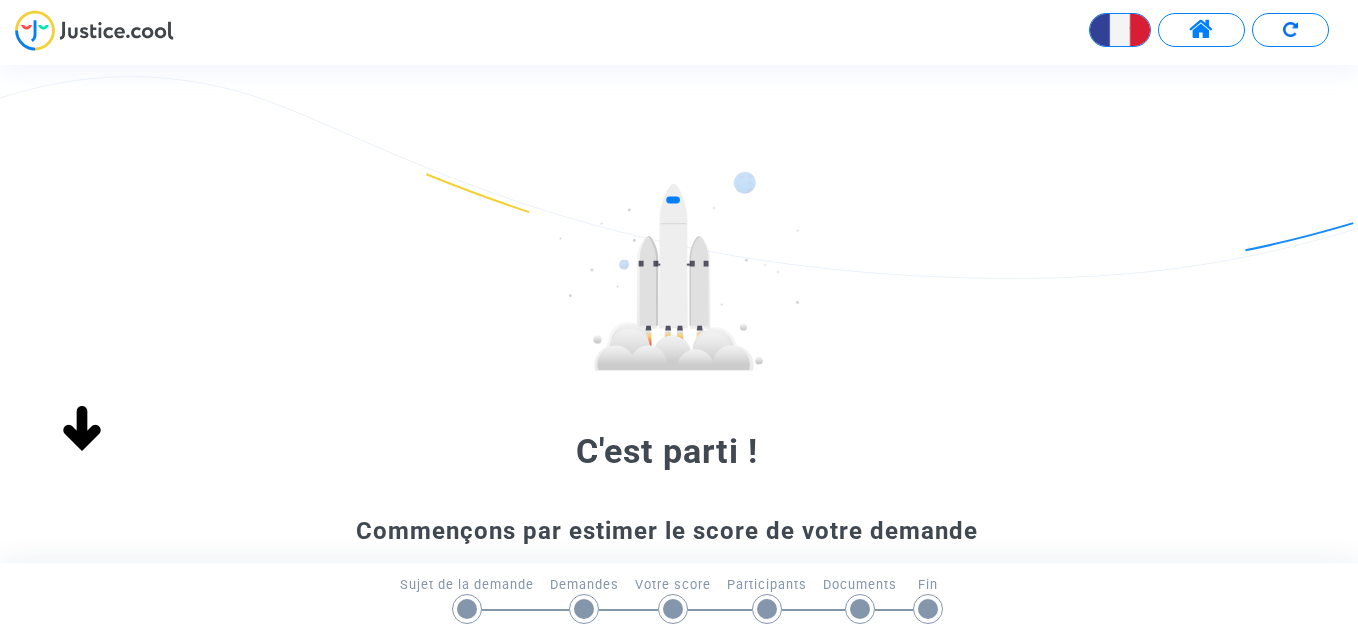 scroll, scrollTop: 0, scrollLeft: 0, axis: both 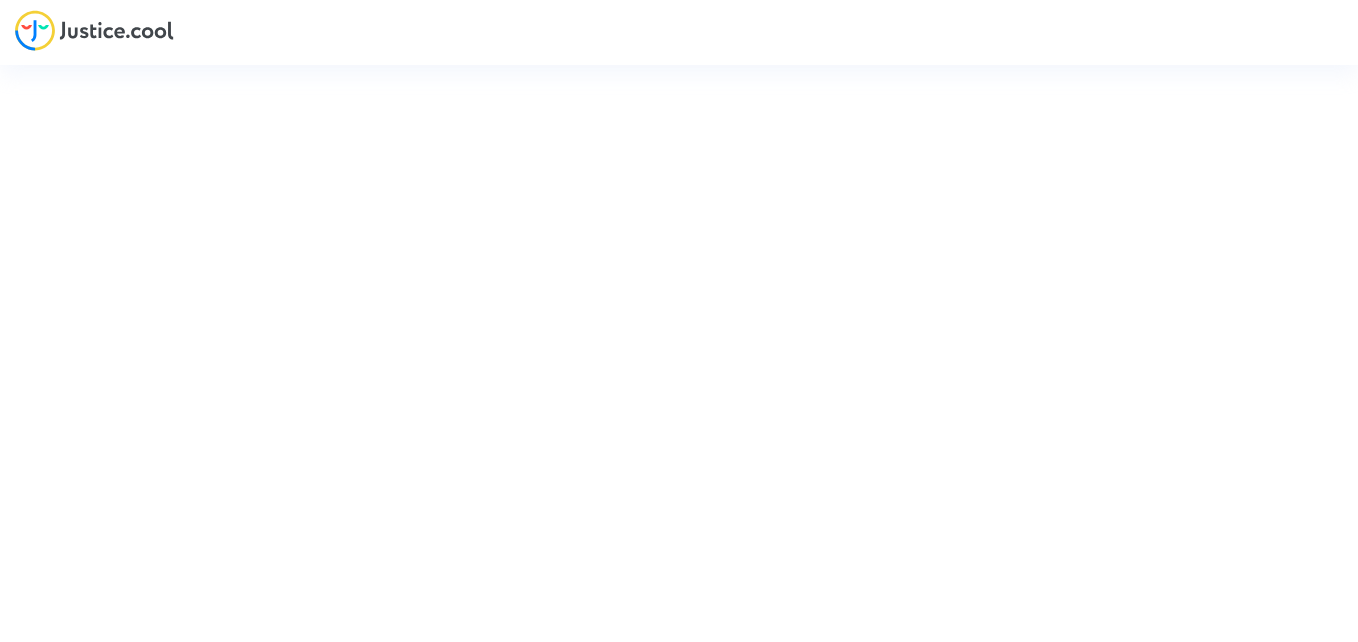 type on "[EMAIL]@[DOMAIN]" 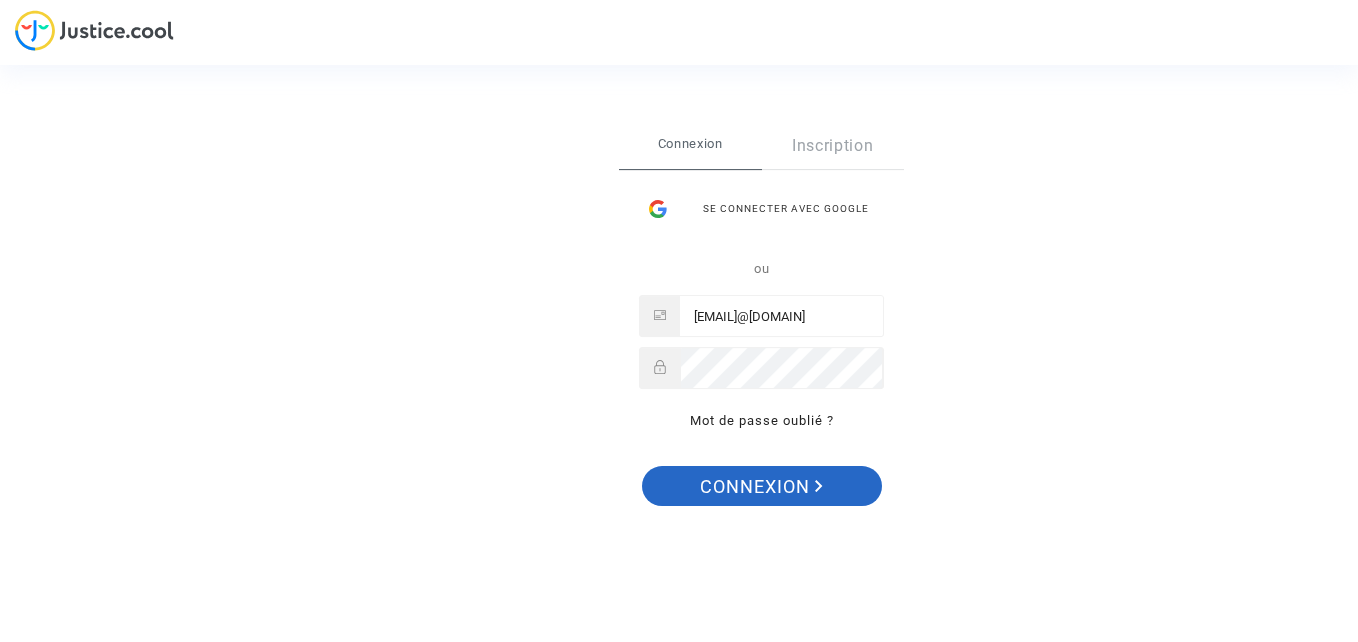 click on "Connexion" at bounding box center [761, 487] 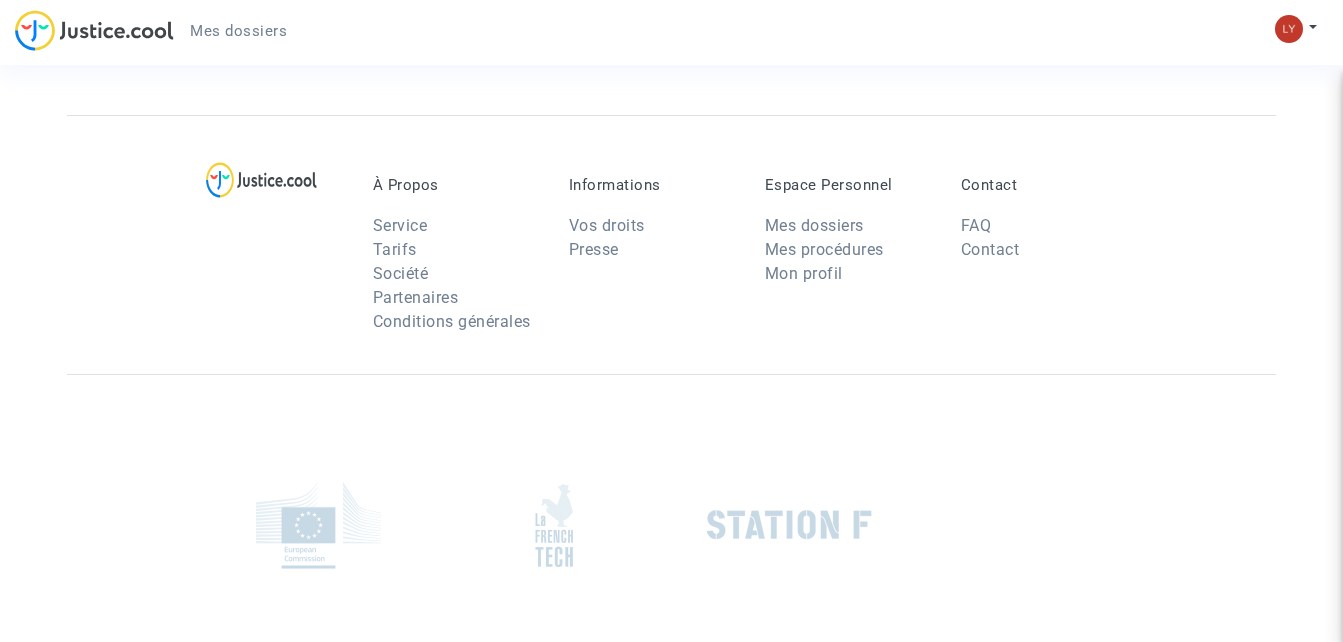 scroll, scrollTop: 0, scrollLeft: 0, axis: both 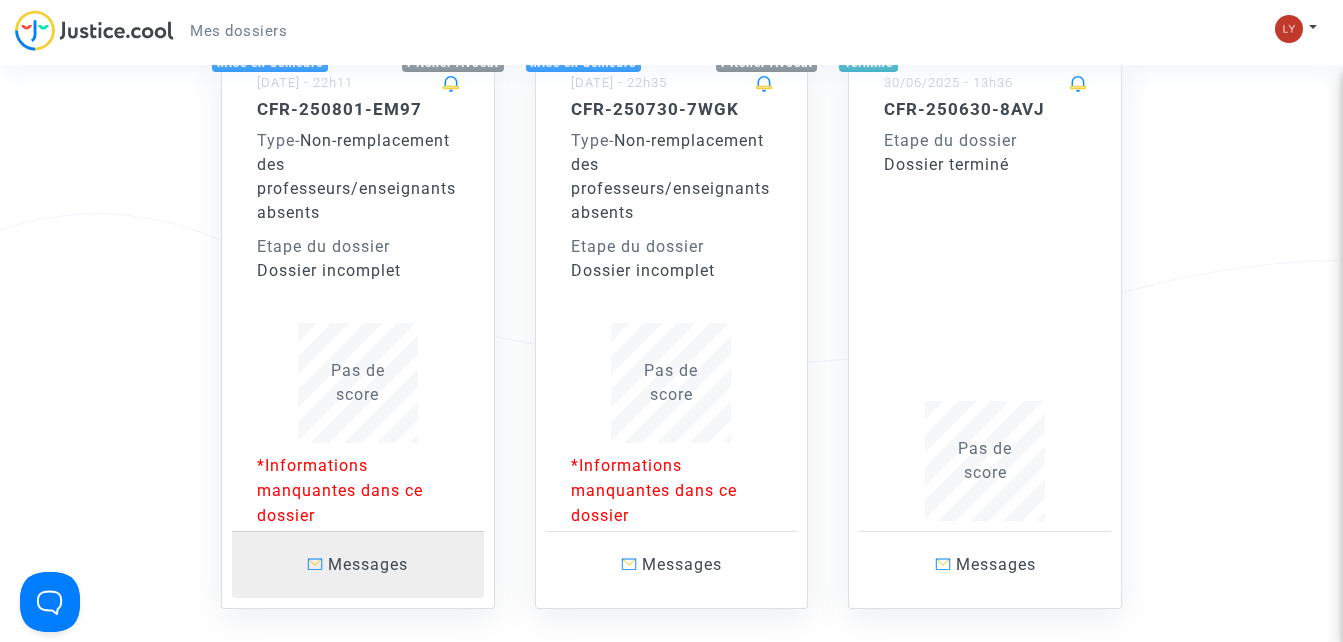 click on "Messages" 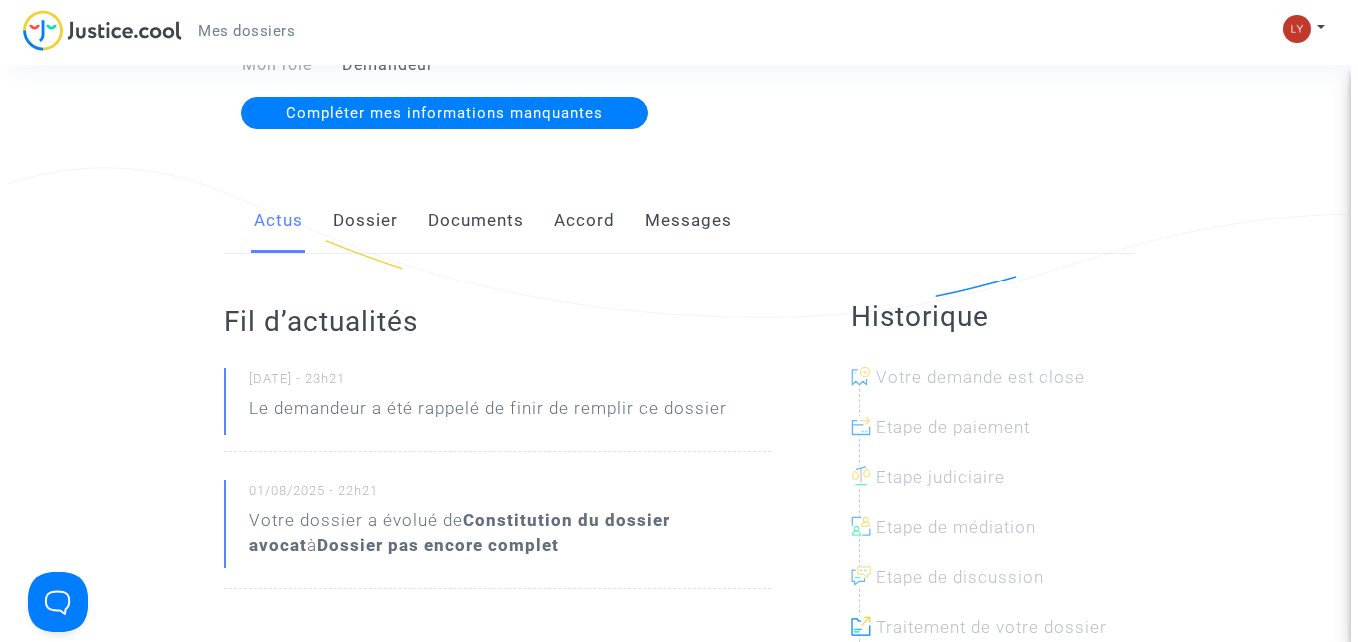 scroll, scrollTop: 0, scrollLeft: 0, axis: both 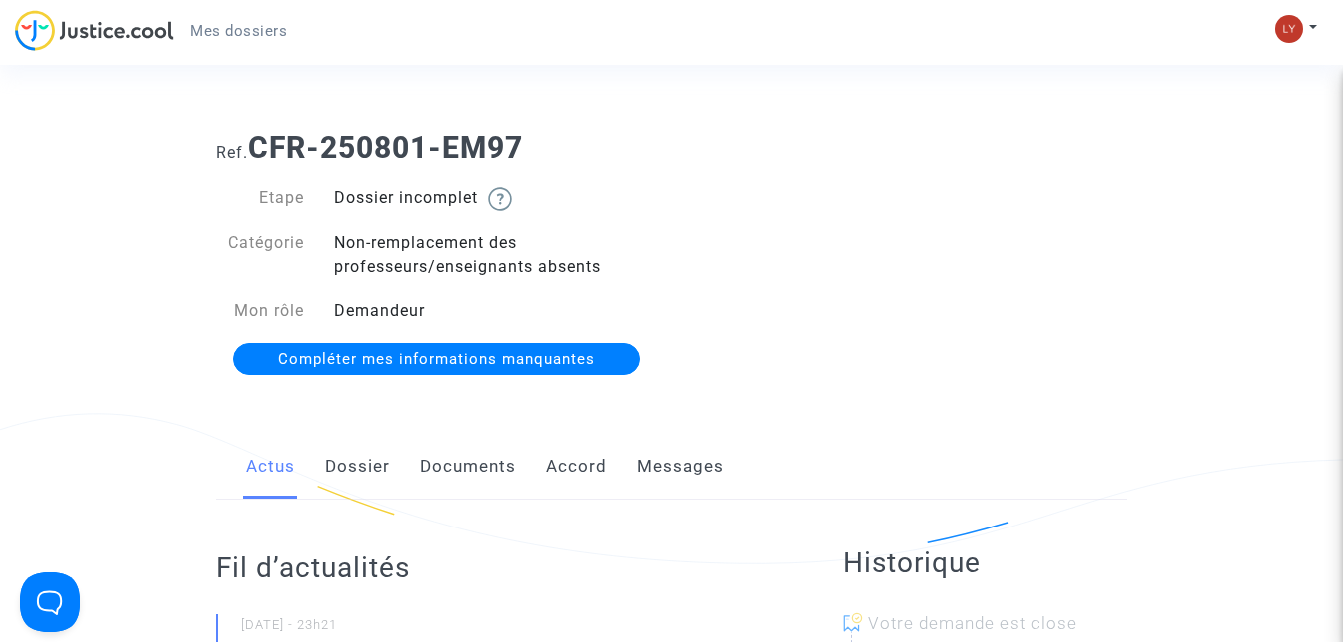 click on "Compléter mes informations manquantes" 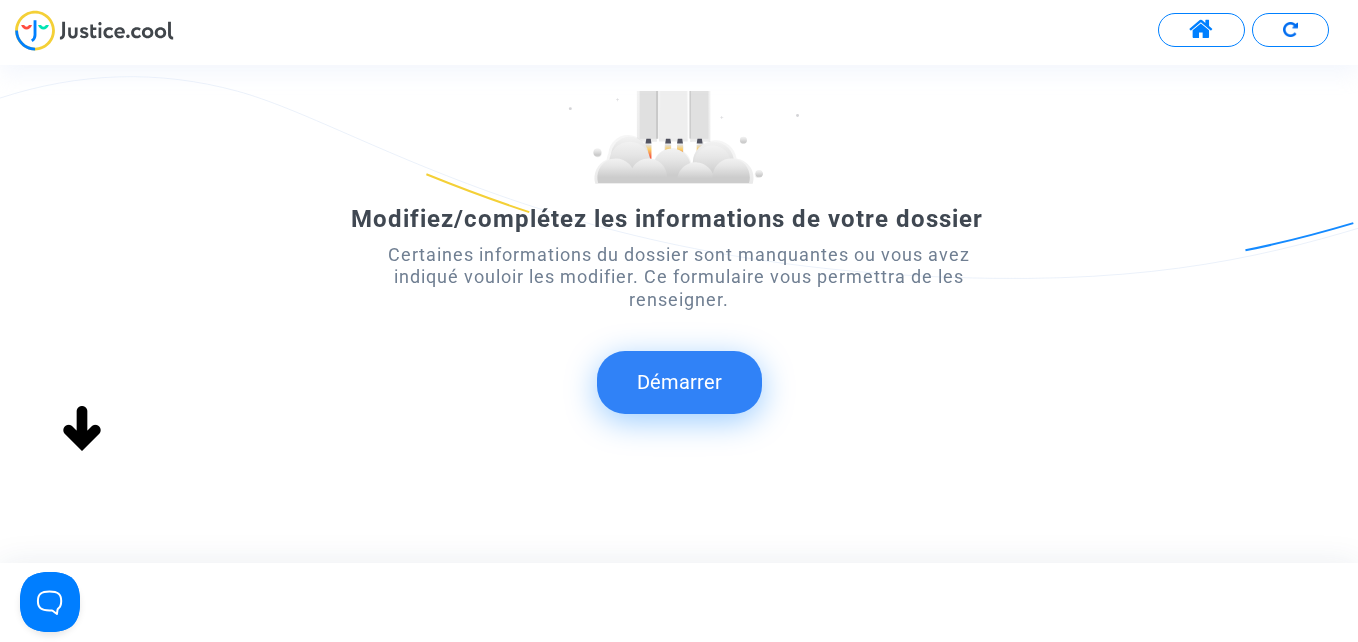 scroll, scrollTop: 188, scrollLeft: 0, axis: vertical 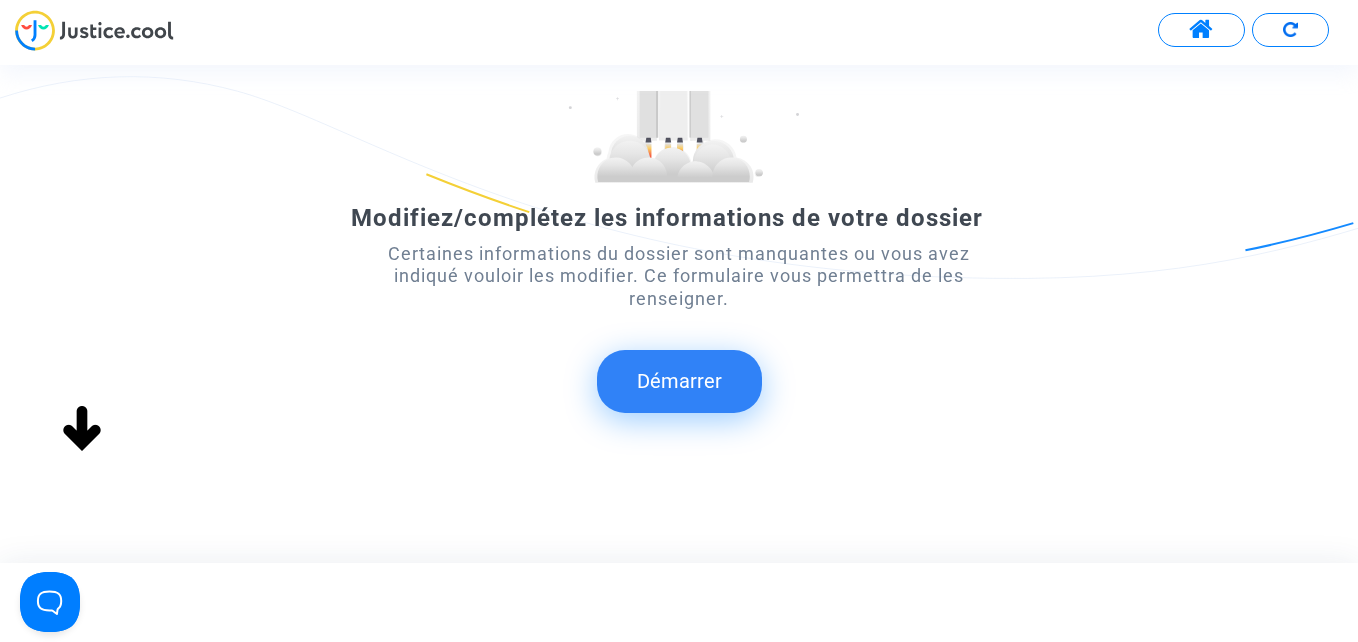 click on "Démarrer" 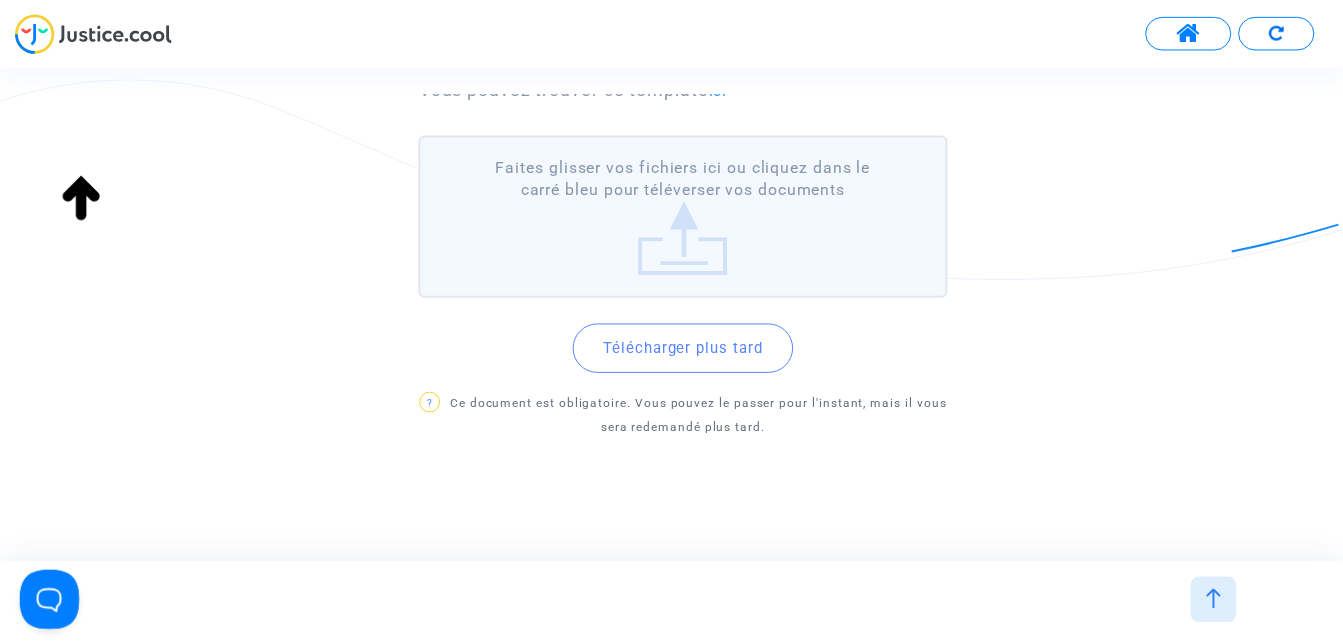 scroll, scrollTop: 0, scrollLeft: 0, axis: both 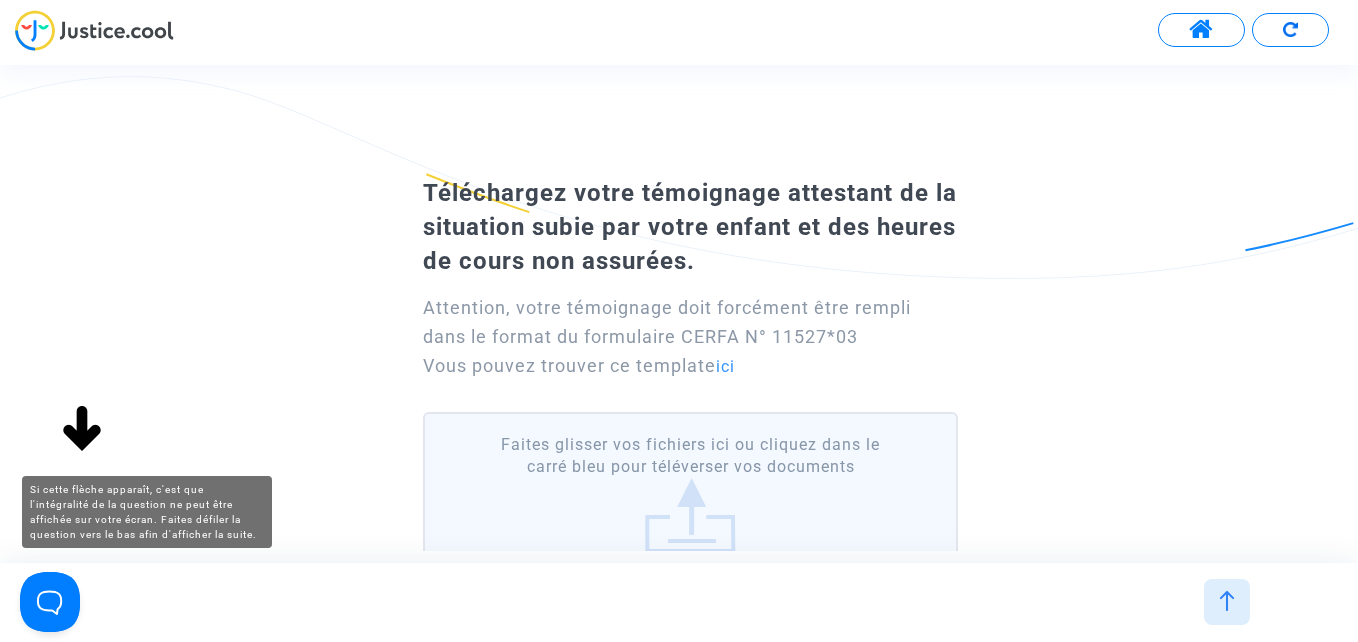 click 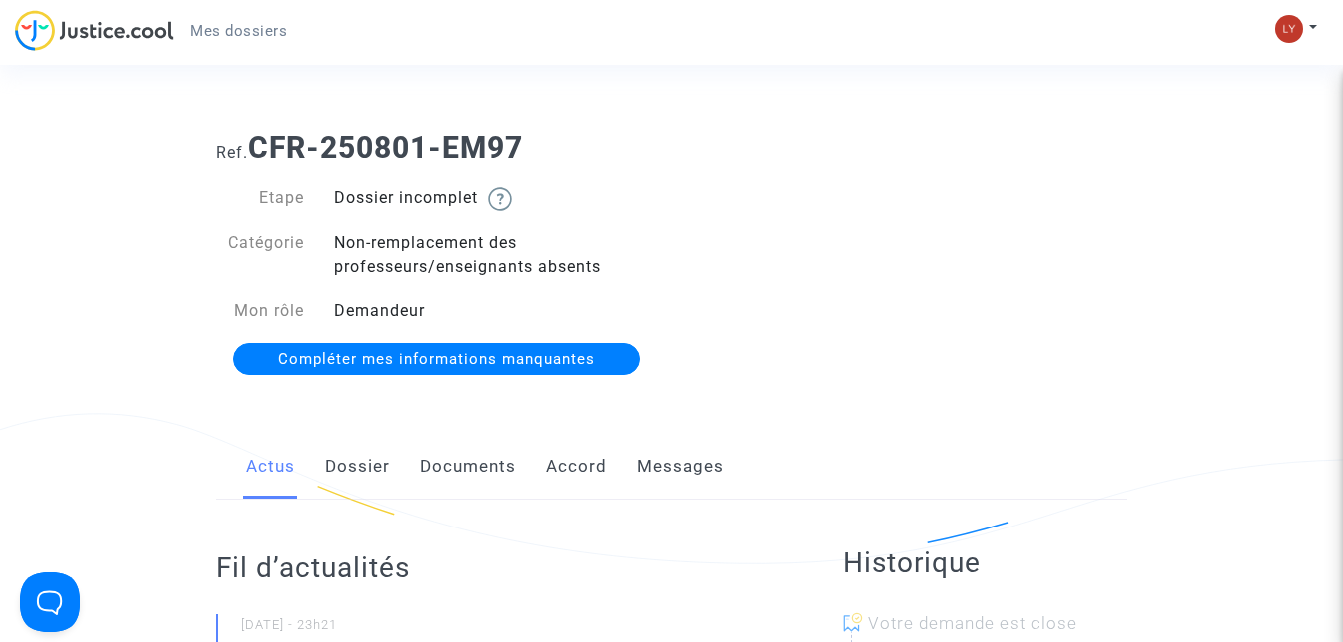 click on "Dossier" 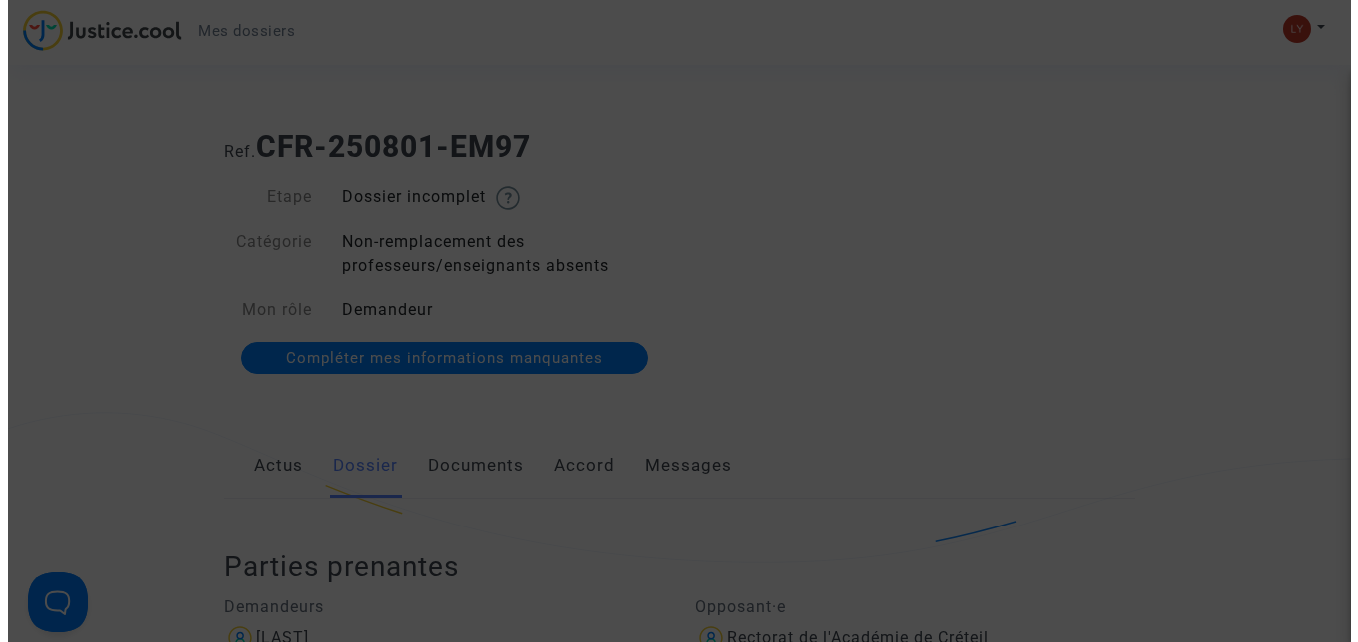 scroll, scrollTop: 0, scrollLeft: 0, axis: both 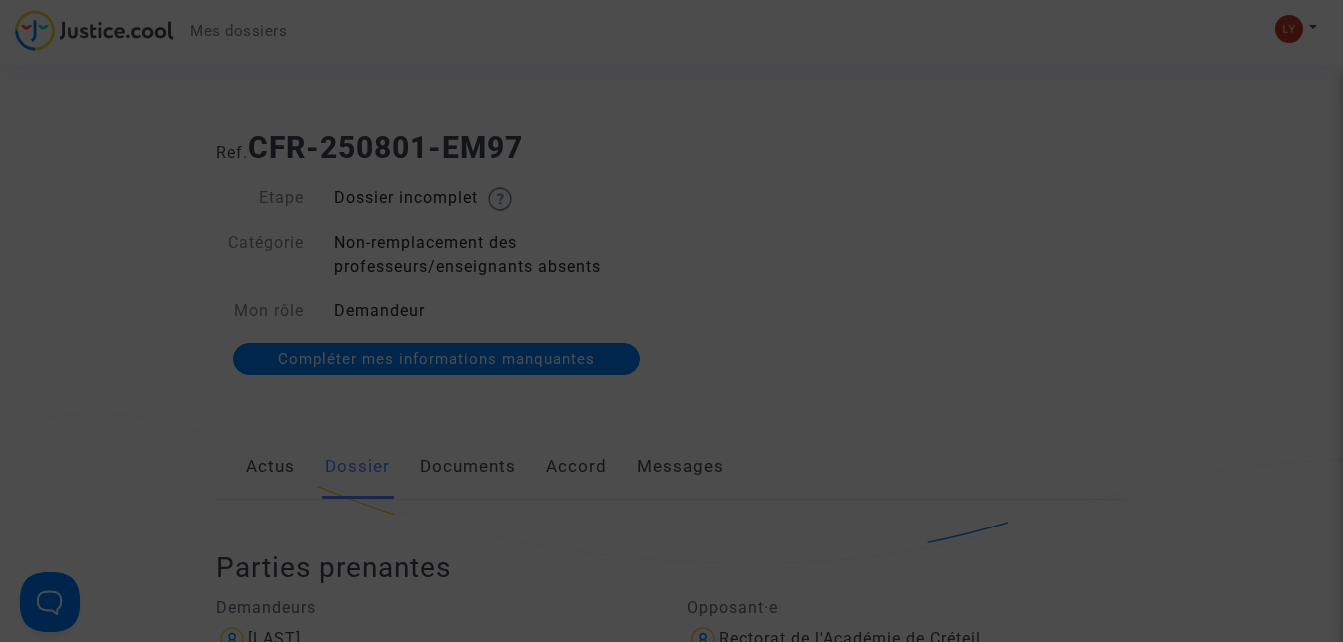 click at bounding box center (671, 321) 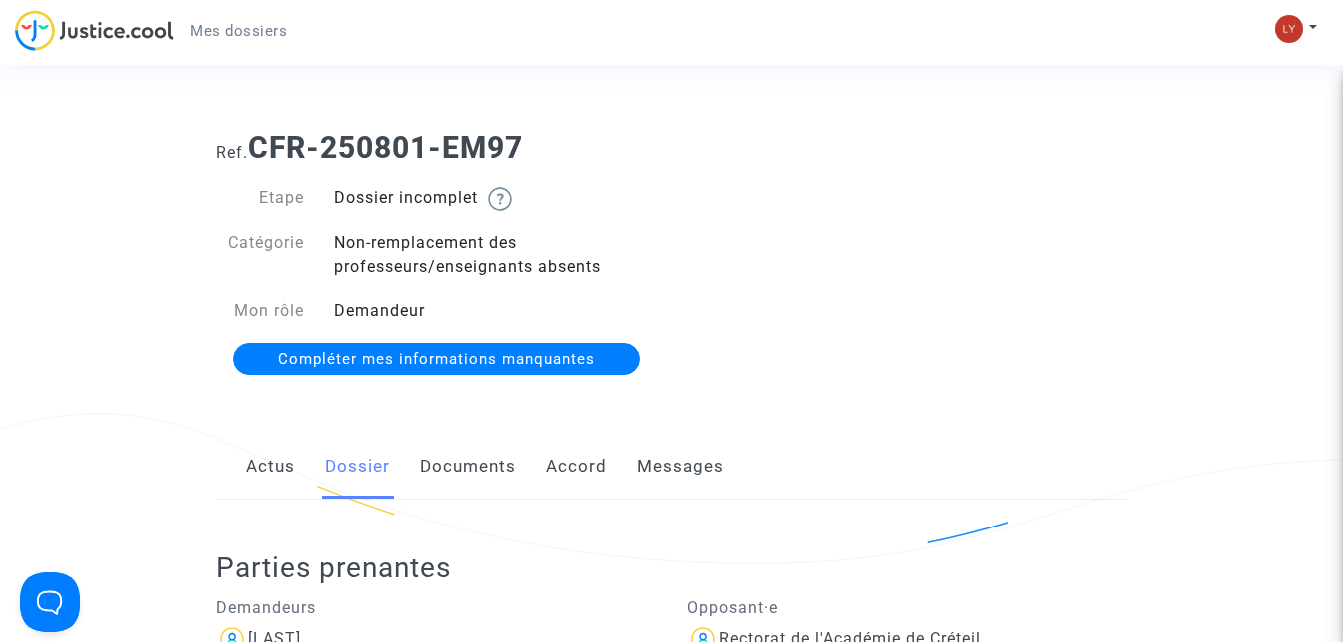 click on "Compléter mes informations manquantes" 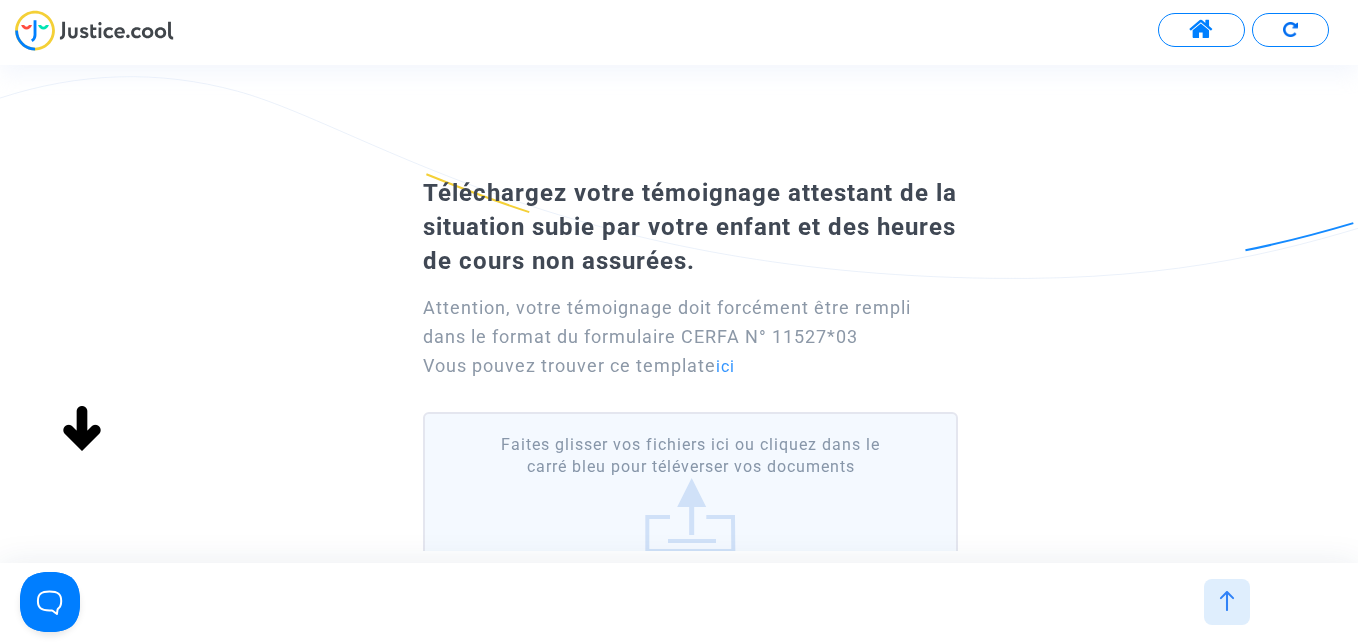 click on "Faites glisser vos fichiers ici ou cliquez dans le carré bleu pour téléverser vos documents" 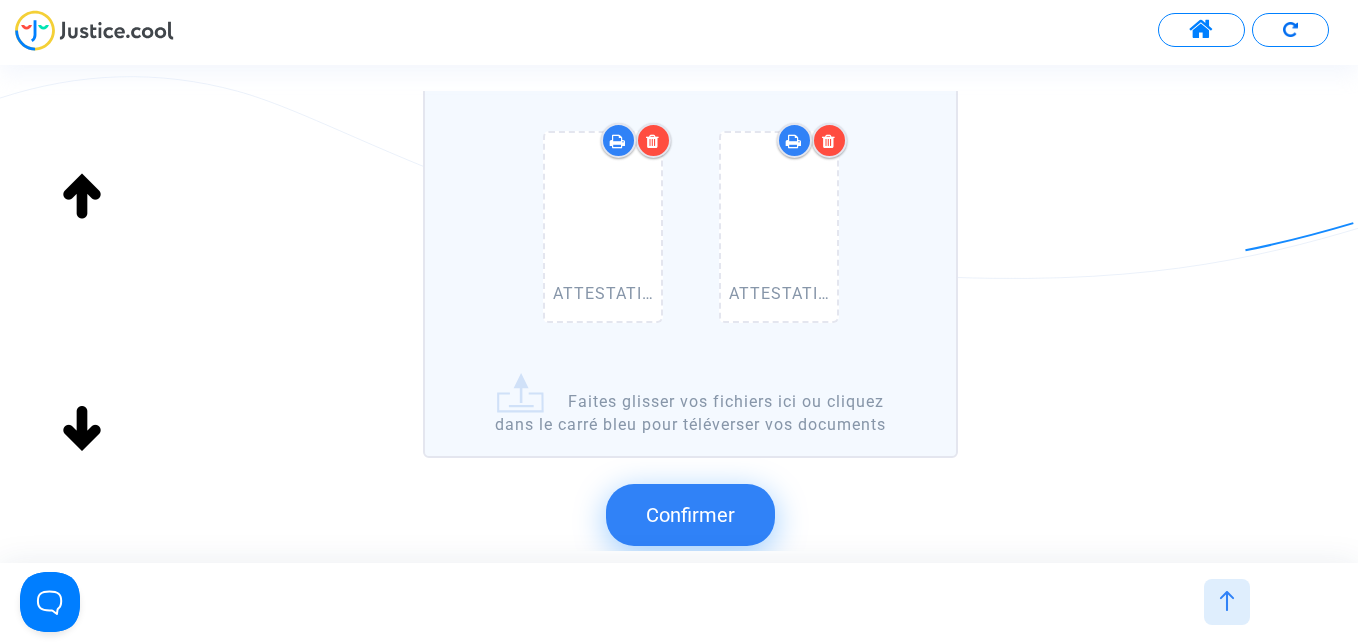 scroll, scrollTop: 800, scrollLeft: 0, axis: vertical 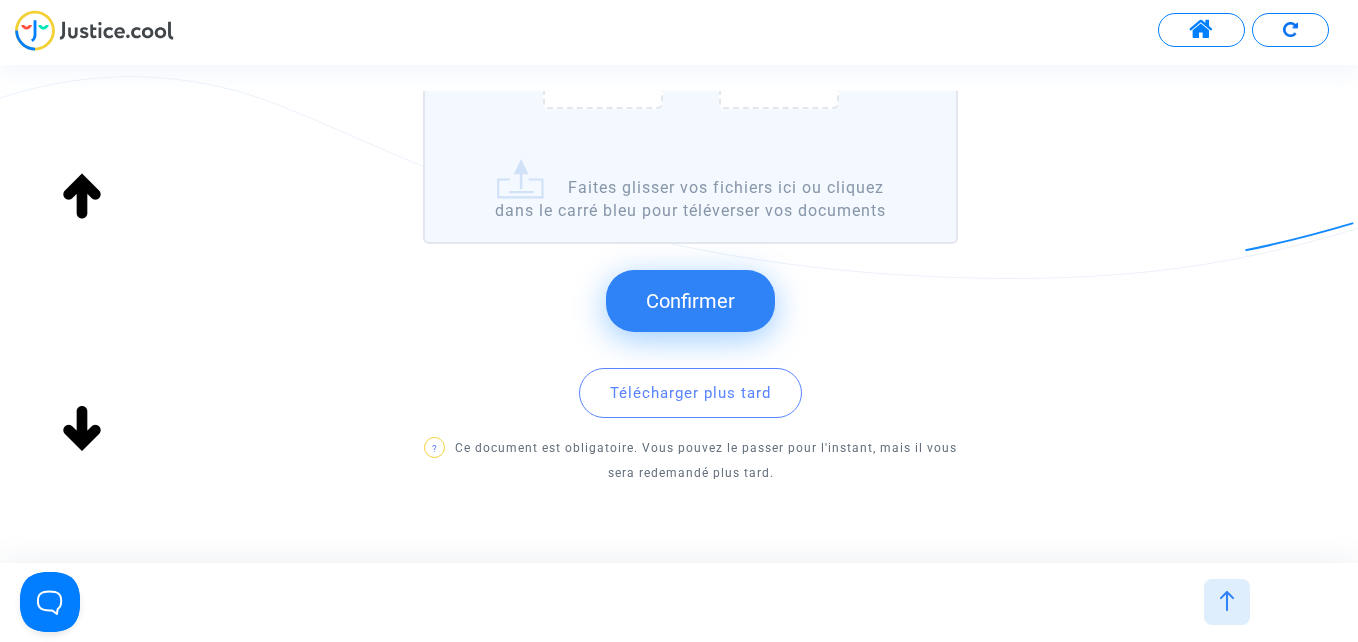 click on "Confirmer" 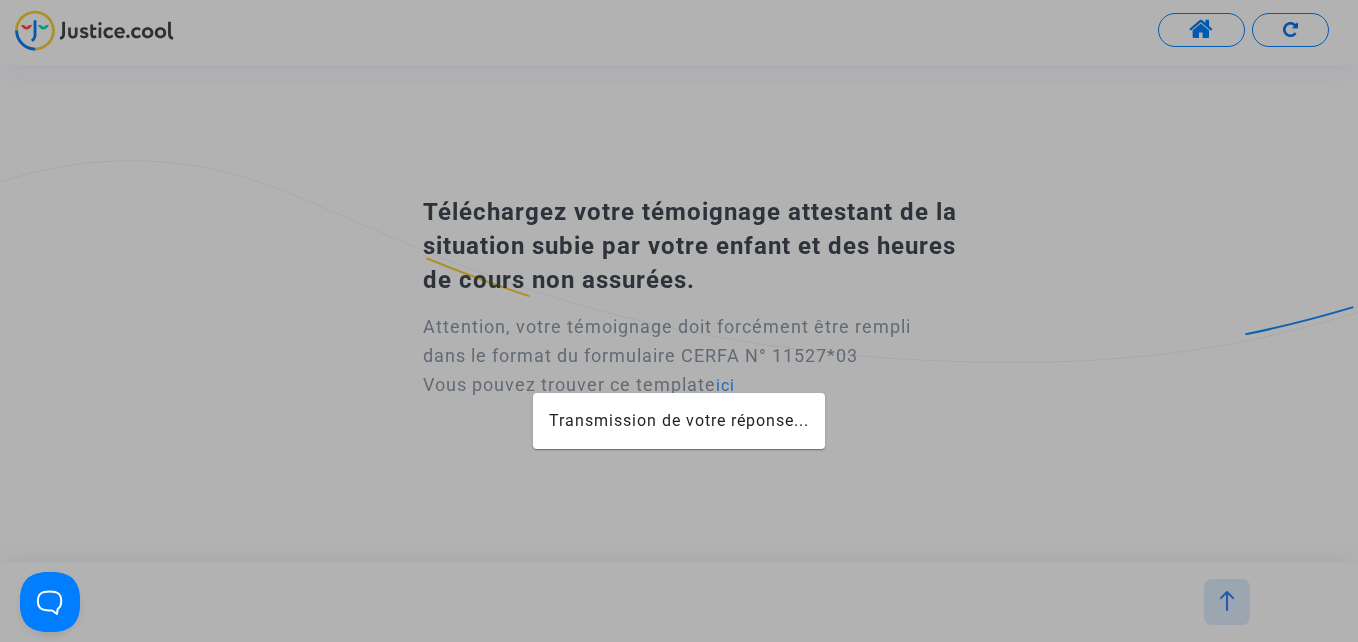 scroll, scrollTop: 0, scrollLeft: 0, axis: both 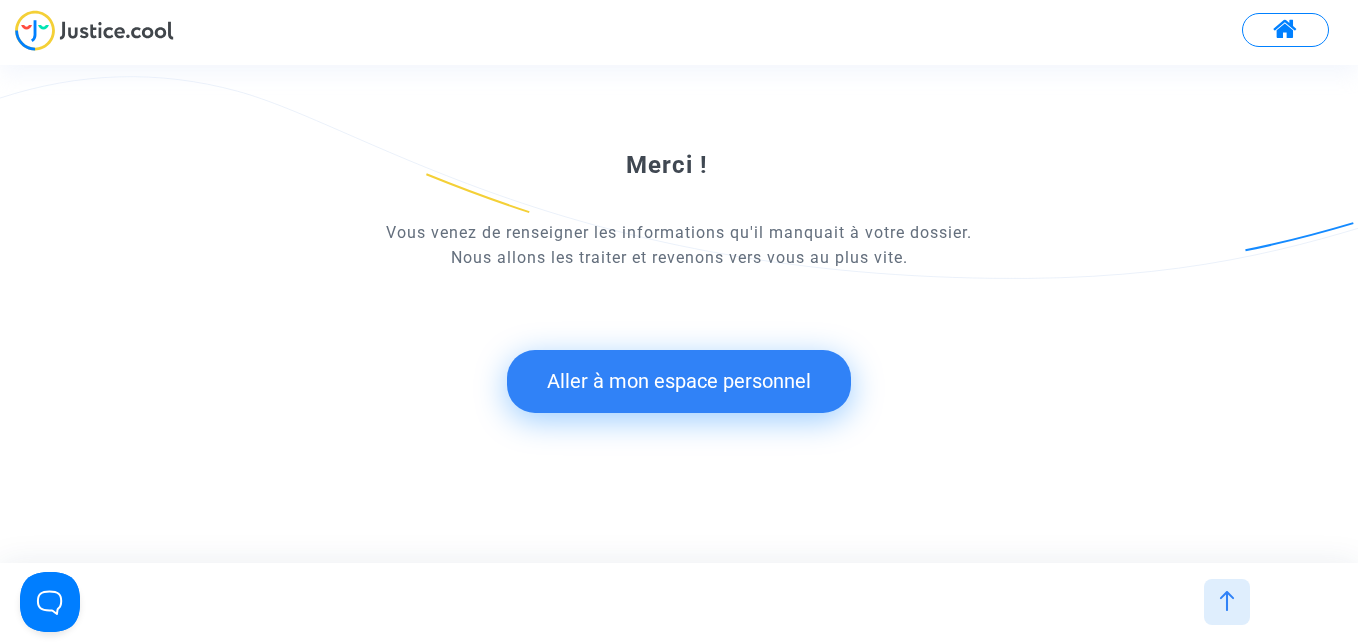 click on "Aller à mon espace personnel" 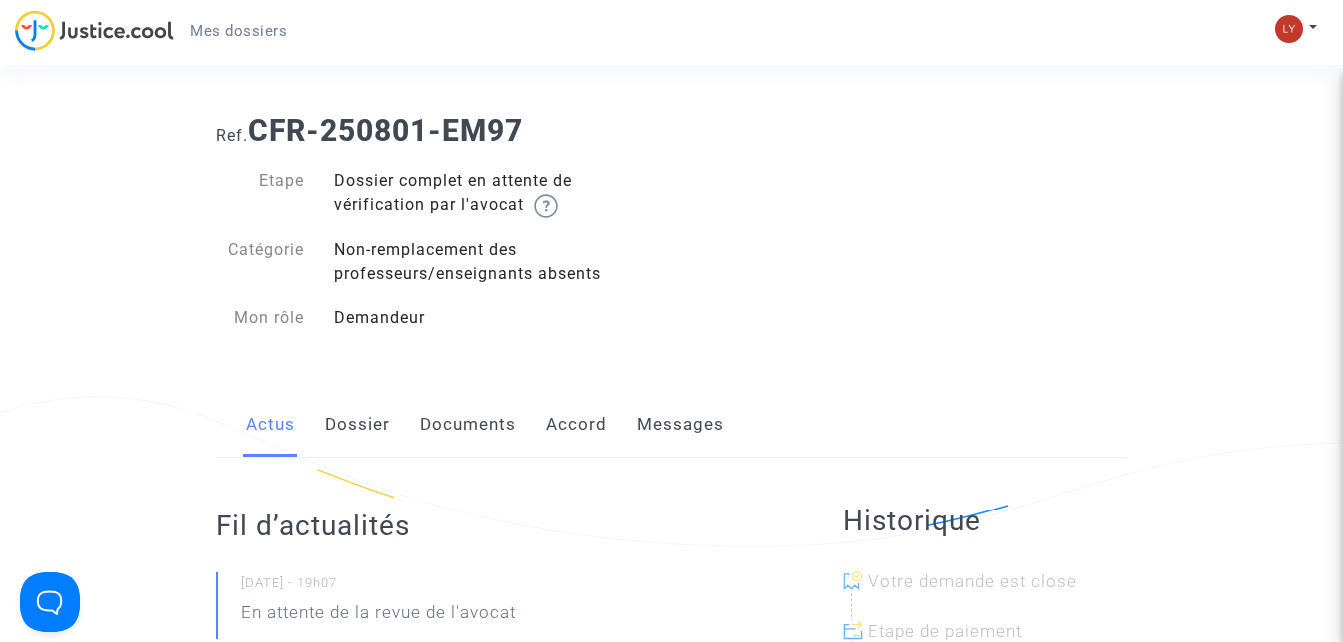 scroll, scrollTop: 0, scrollLeft: 0, axis: both 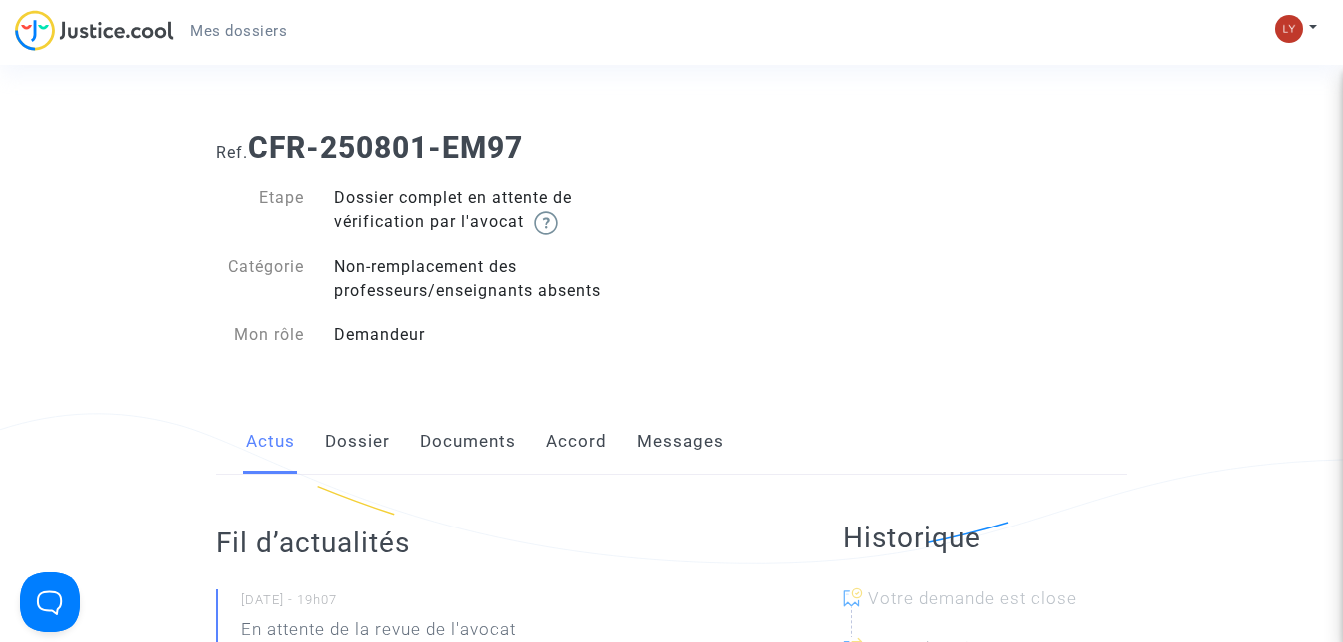 click on "Mes dossiers" at bounding box center [238, 31] 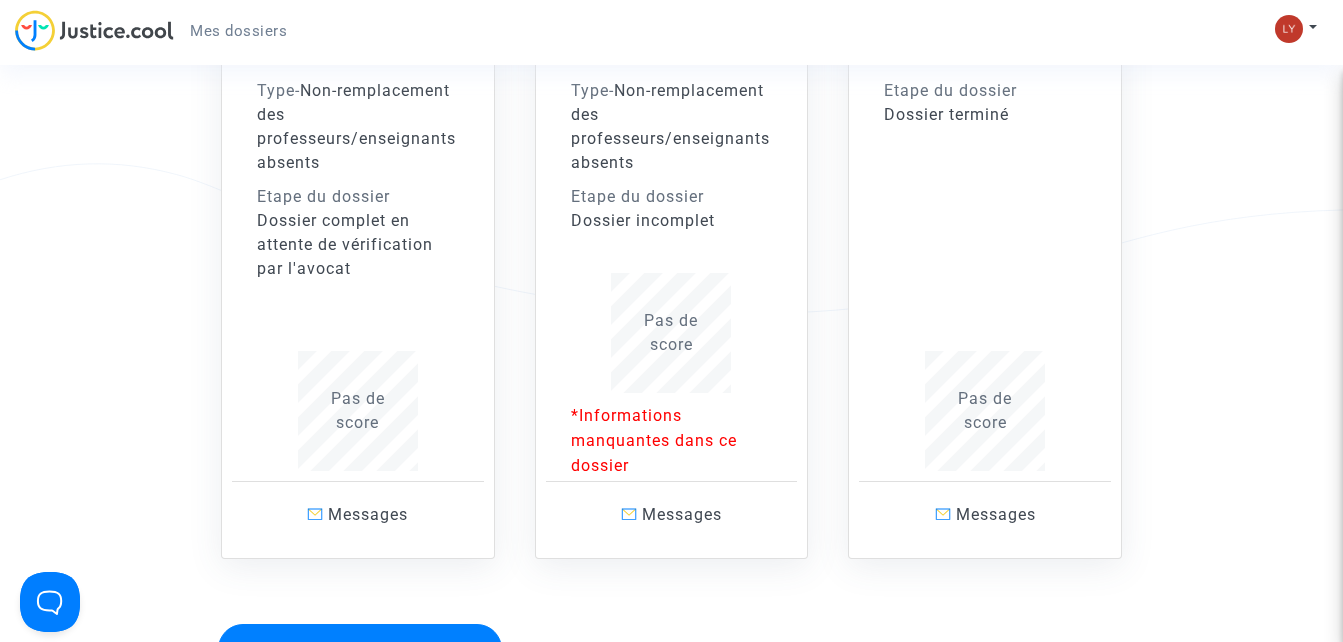 scroll, scrollTop: 300, scrollLeft: 0, axis: vertical 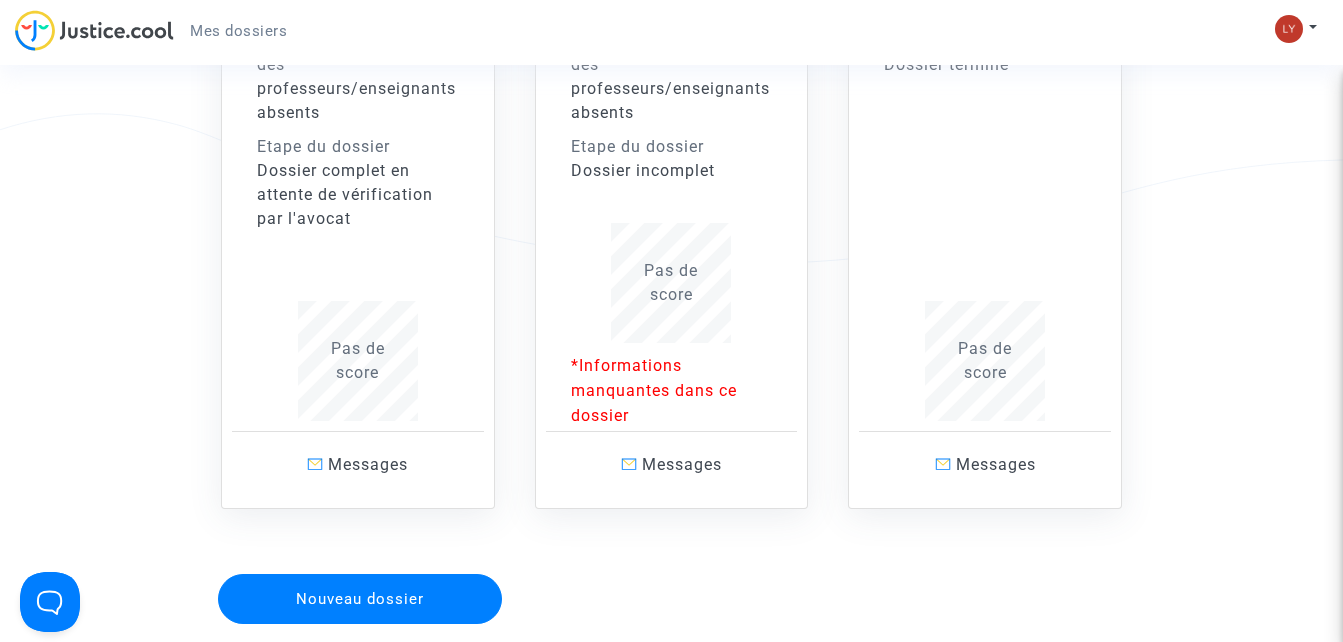click on "Pas de score" 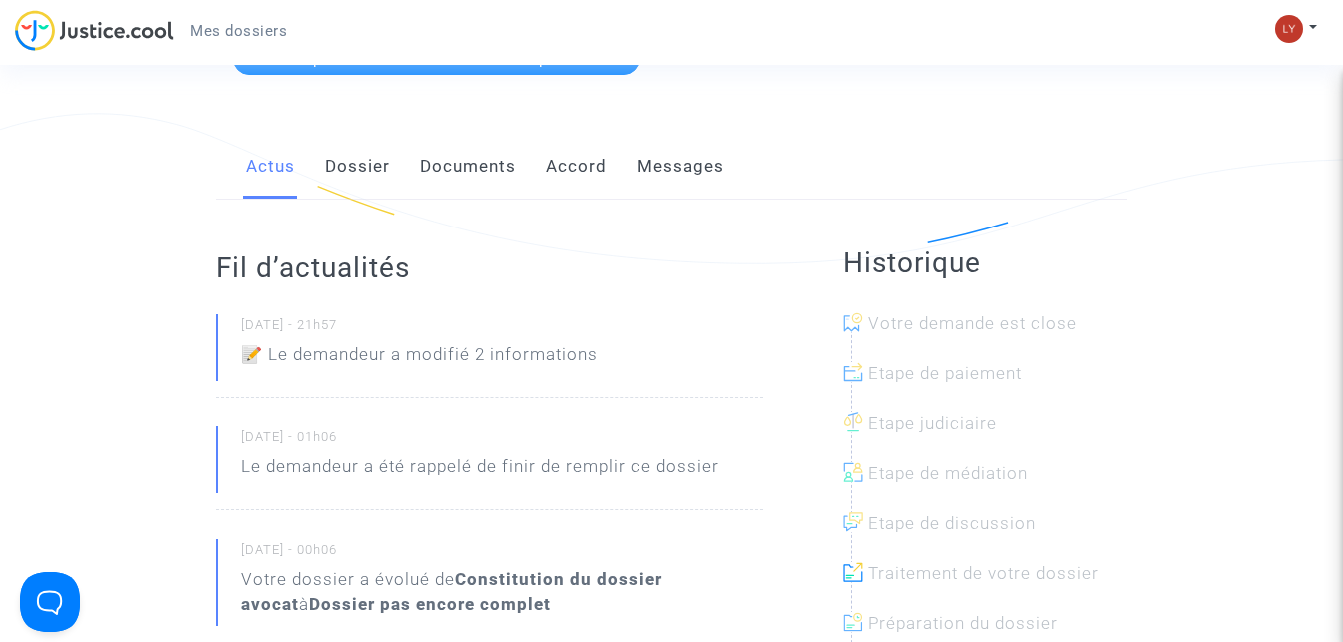 click on "Documents" 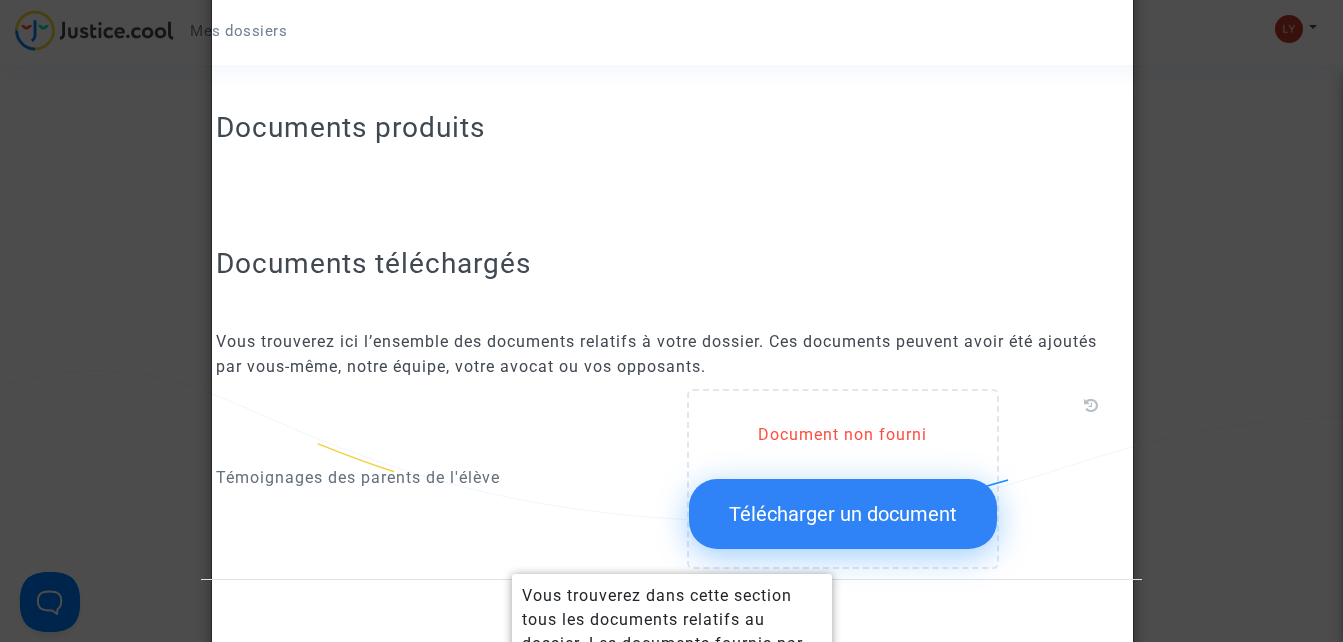 scroll, scrollTop: 489, scrollLeft: 0, axis: vertical 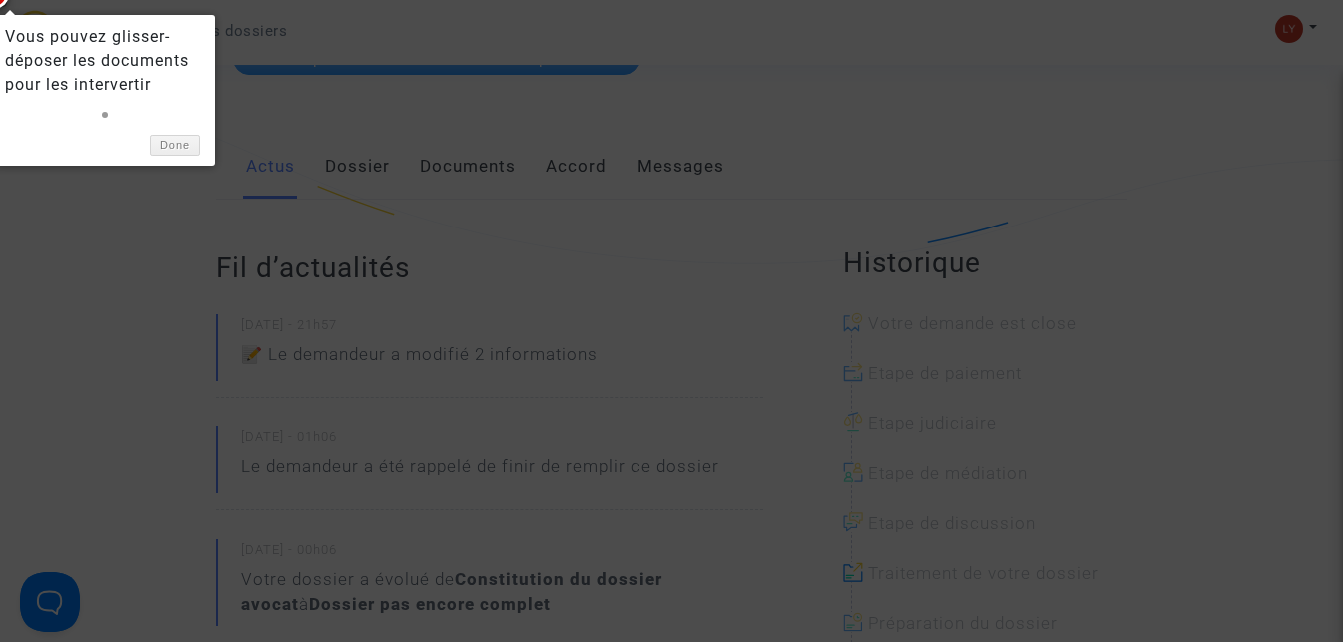 click at bounding box center [671, 321] 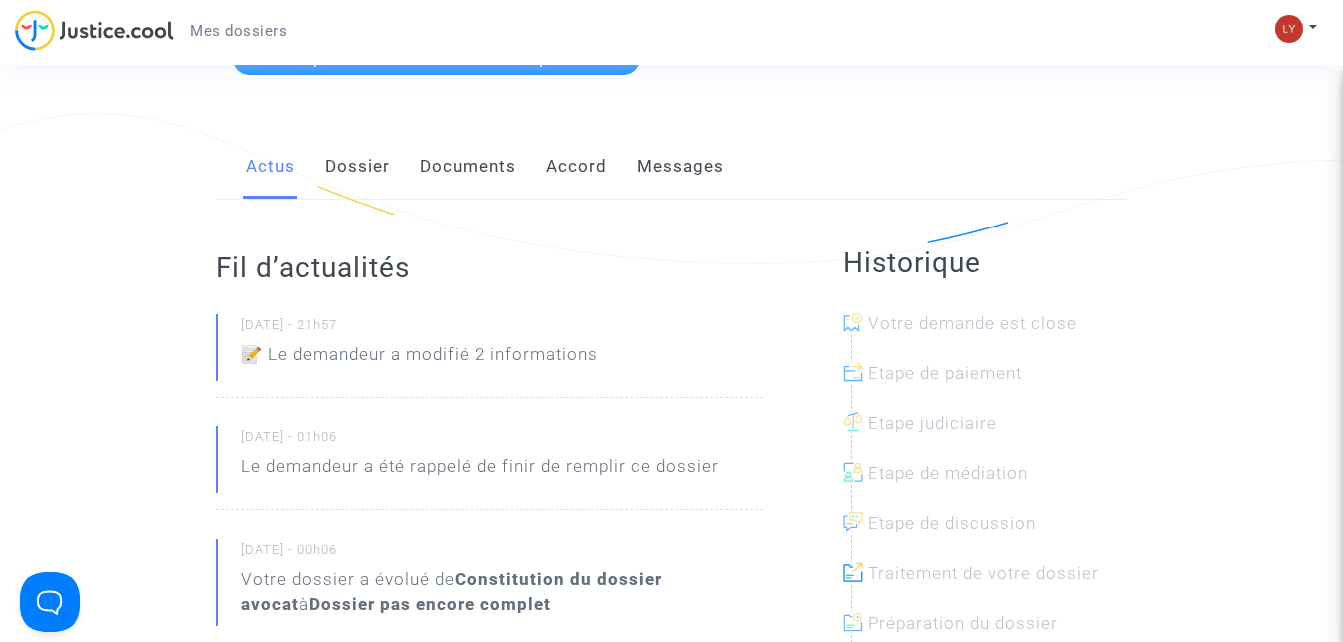 click on "Dossier" 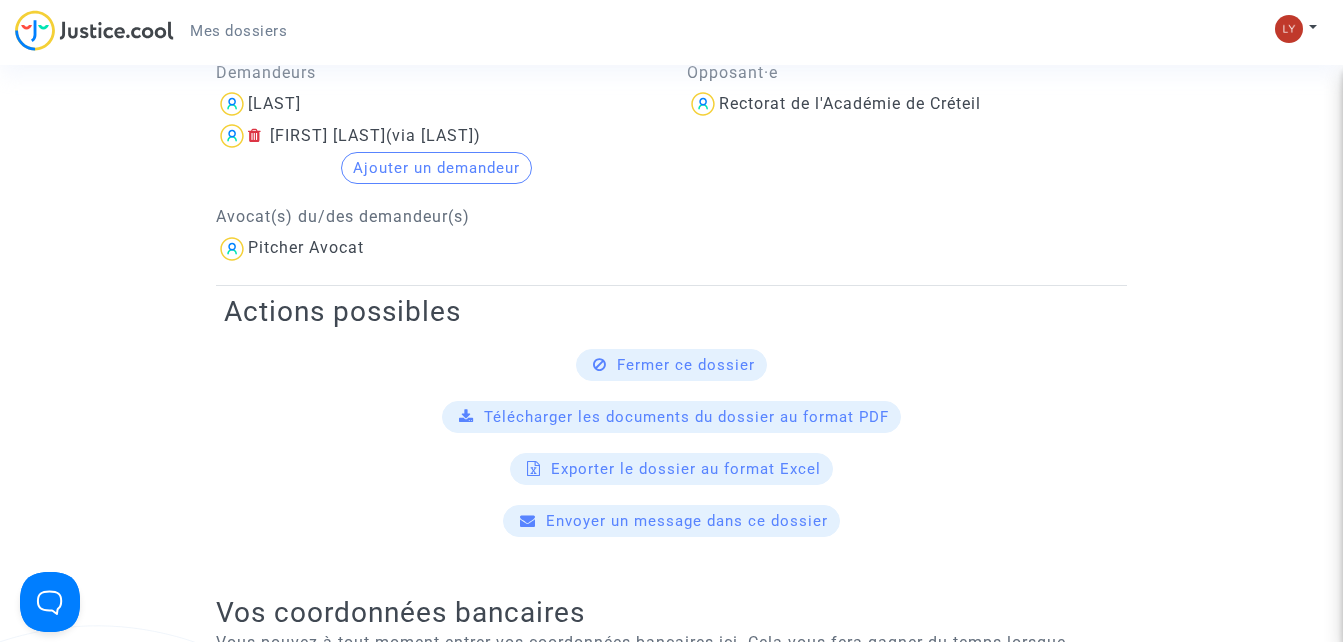 scroll, scrollTop: 500, scrollLeft: 0, axis: vertical 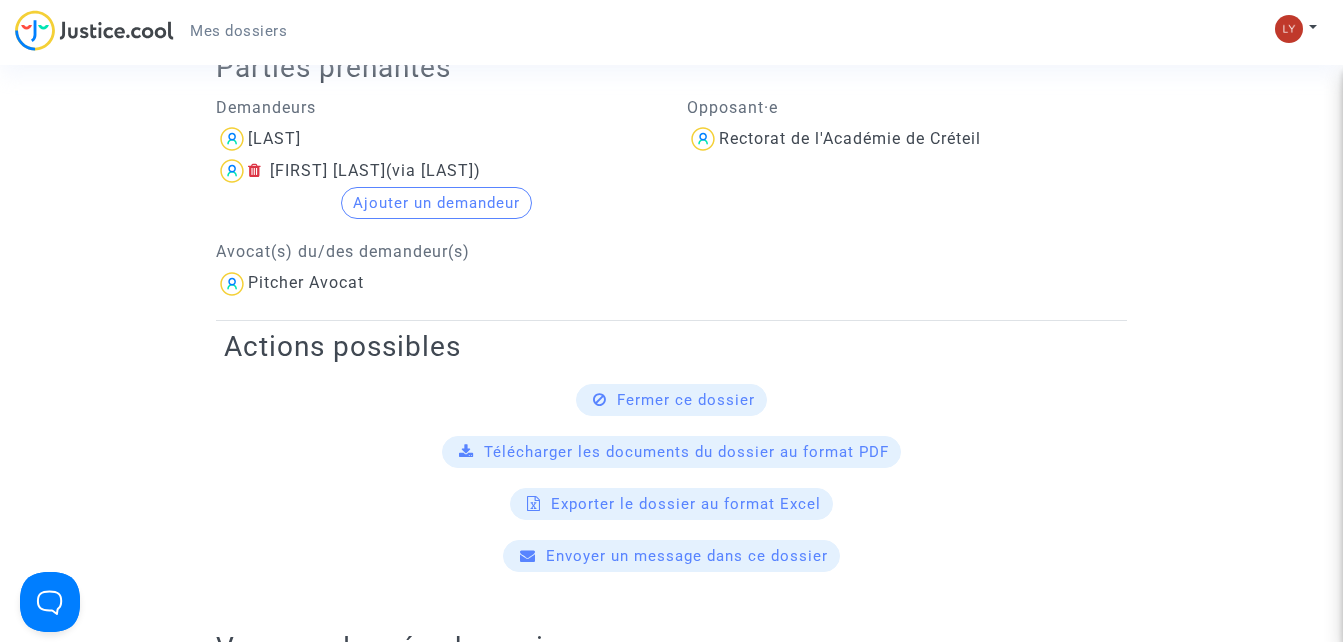 click on "Télécharger les documents du dossier au format PDF" 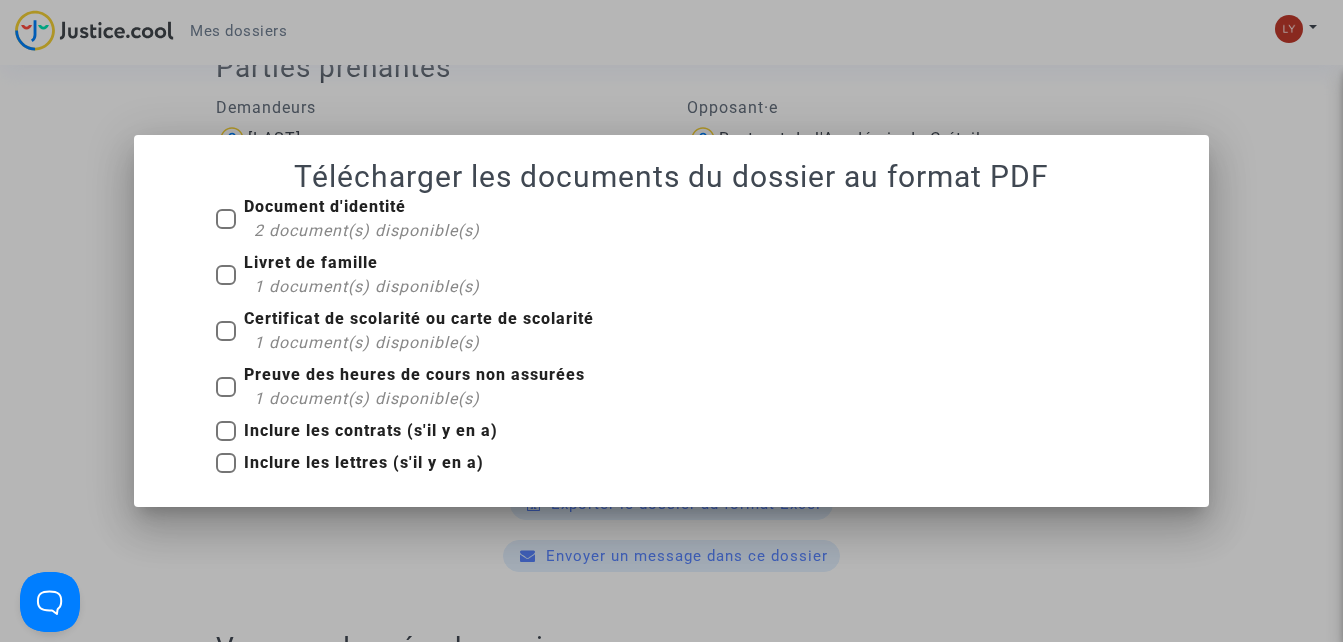 click at bounding box center [671, 321] 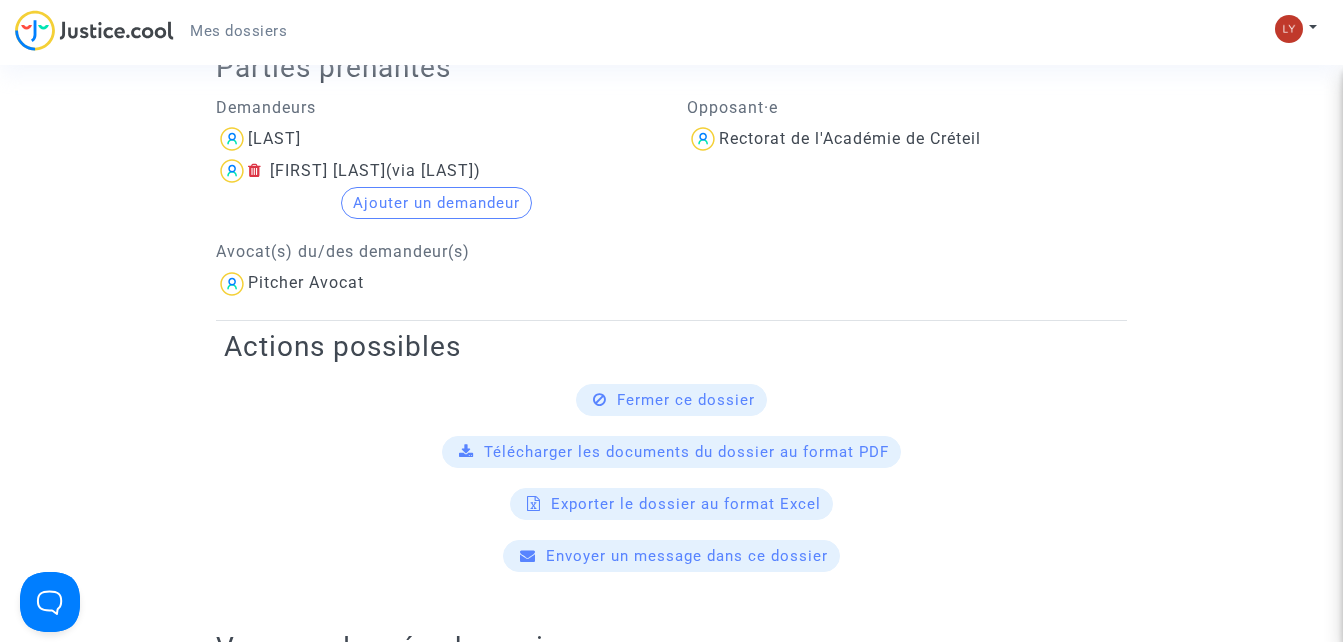 scroll, scrollTop: 300, scrollLeft: 0, axis: vertical 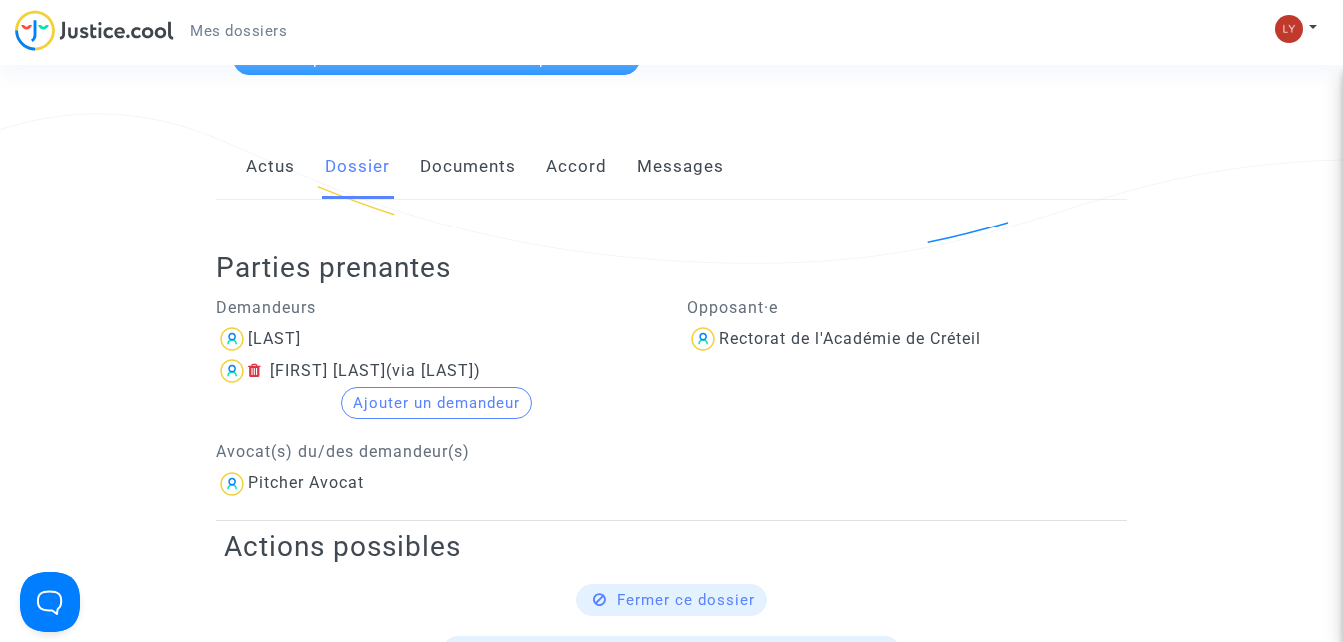 click on "Actus" 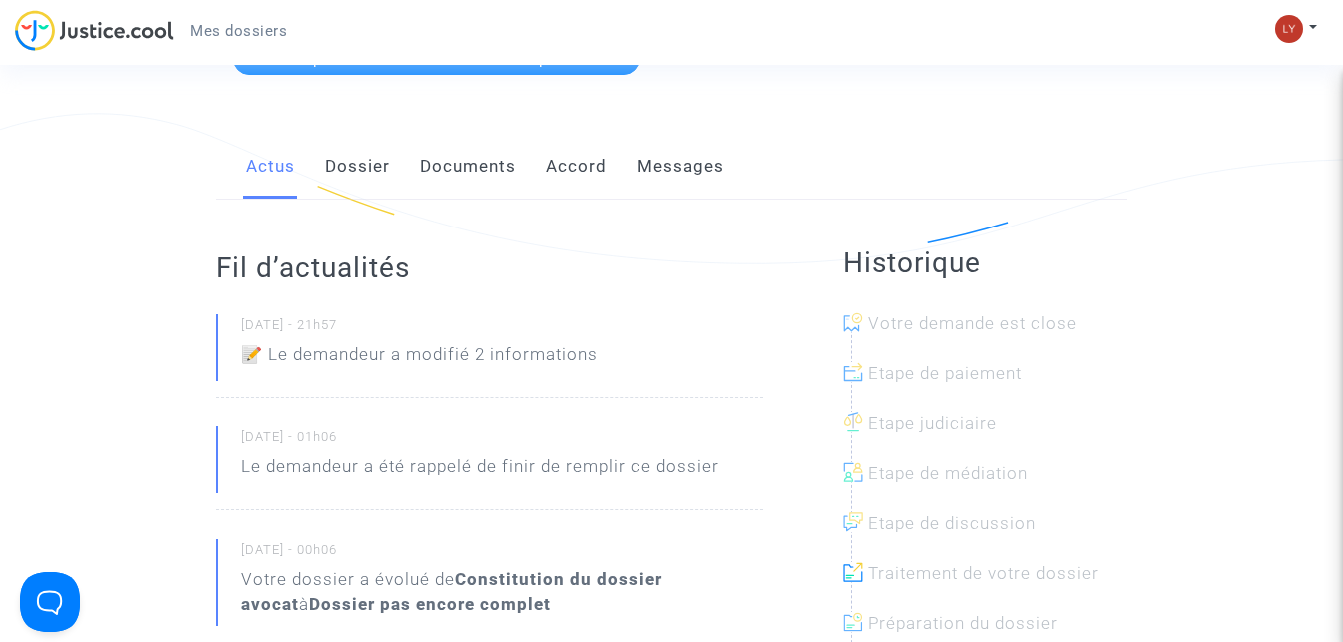 click on "Documents" 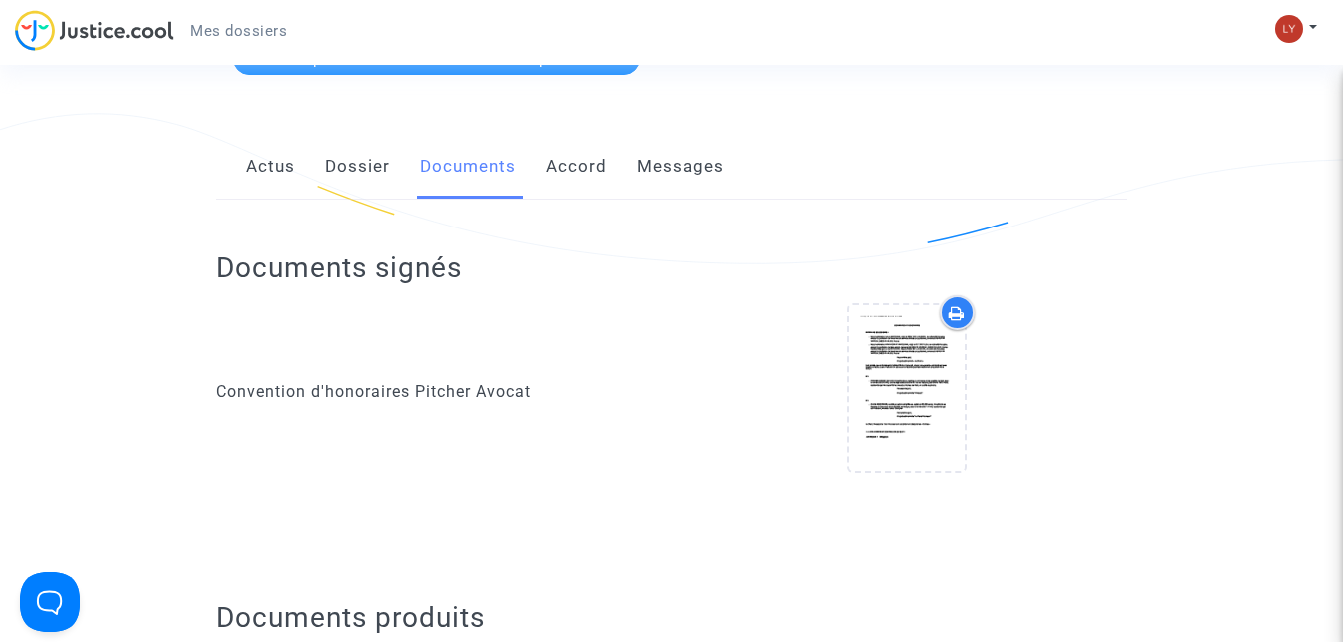 click on "Accord" 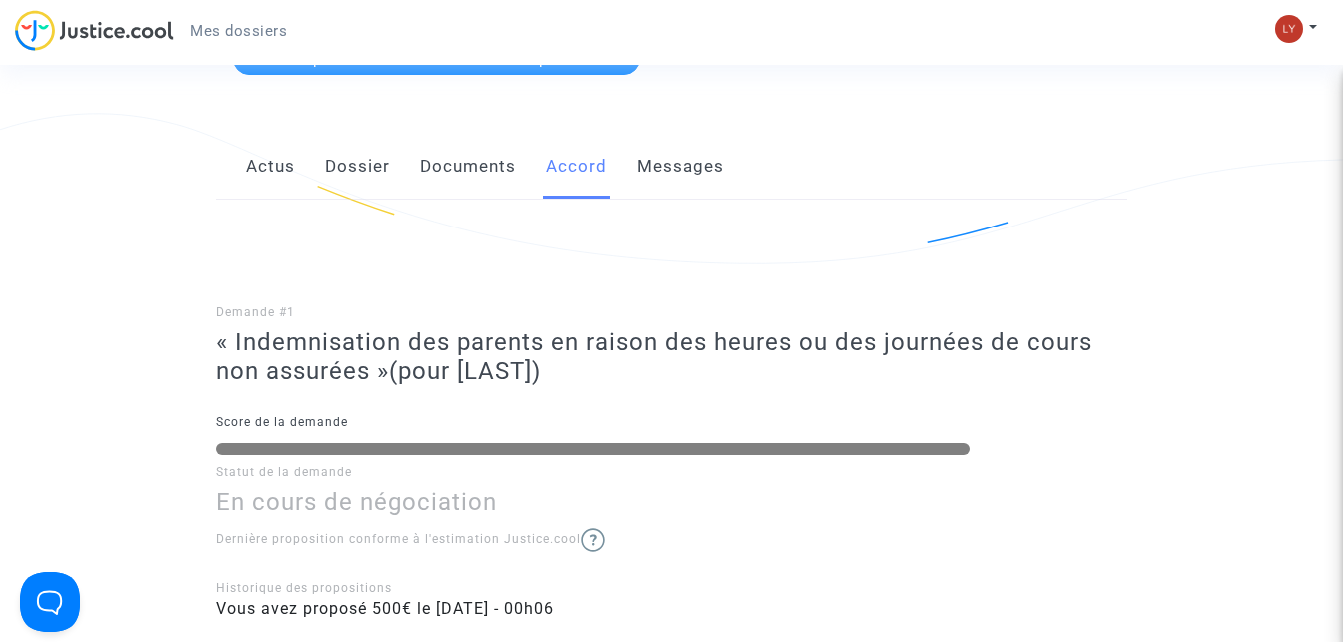click on "Messages" 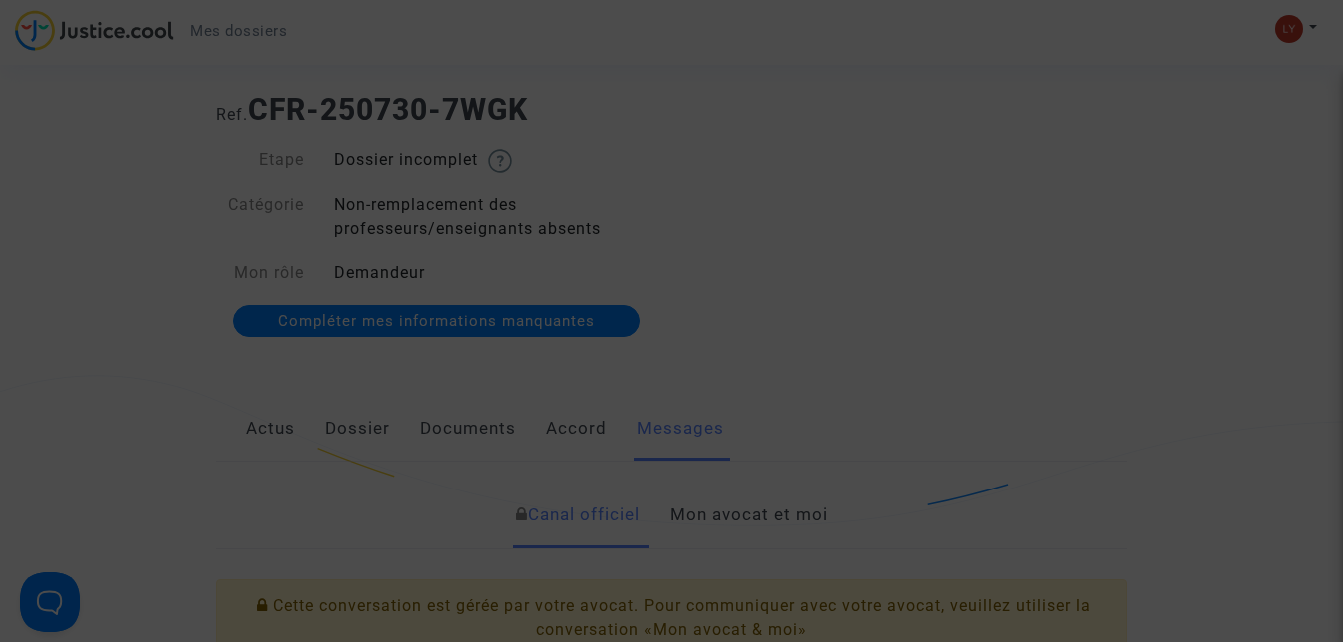 scroll, scrollTop: 0, scrollLeft: 0, axis: both 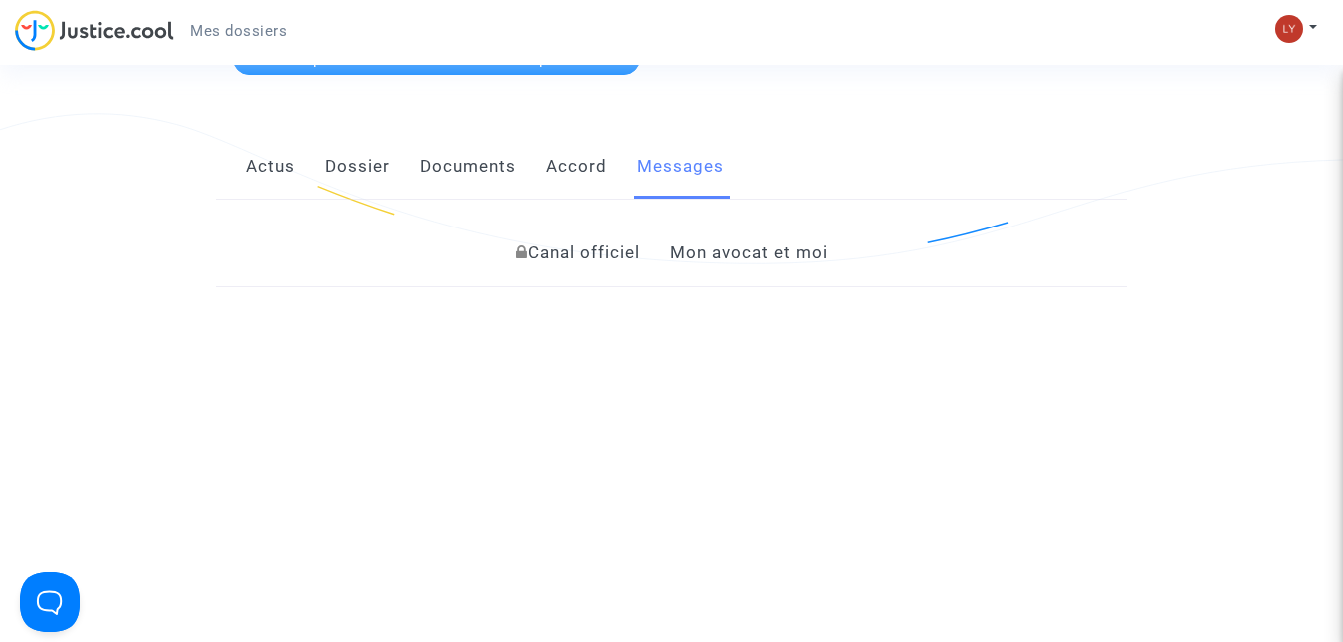 click at bounding box center [671, 321] 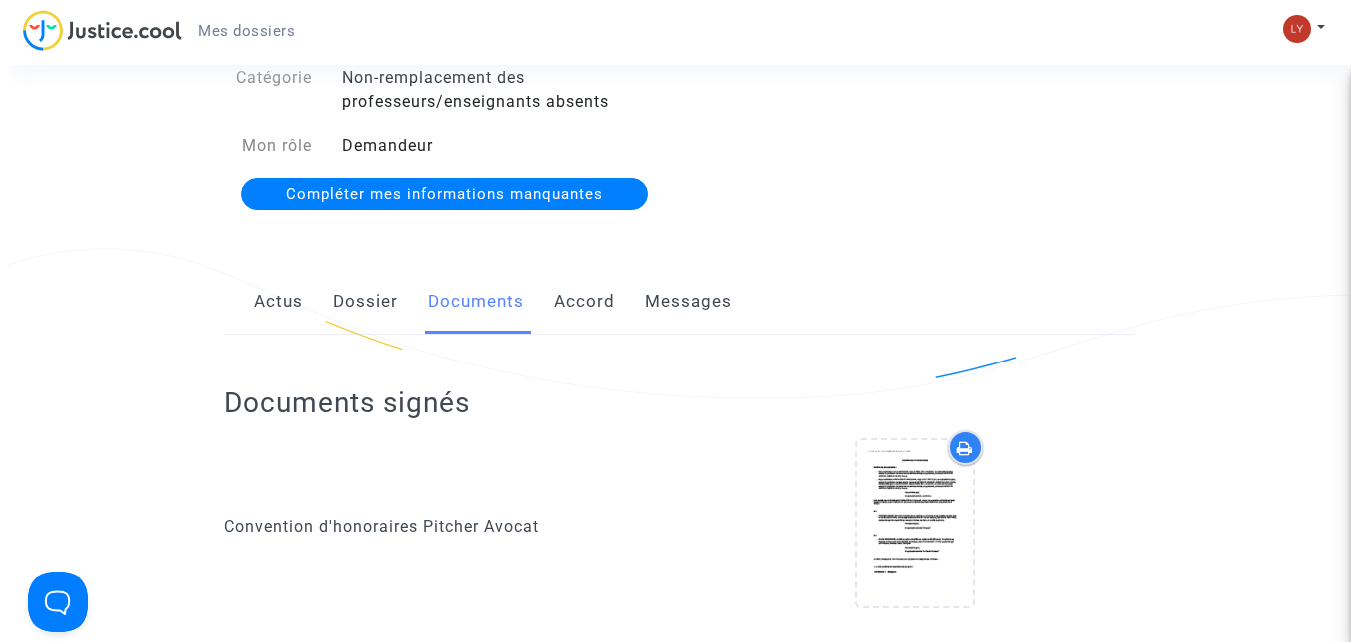 scroll, scrollTop: 0, scrollLeft: 0, axis: both 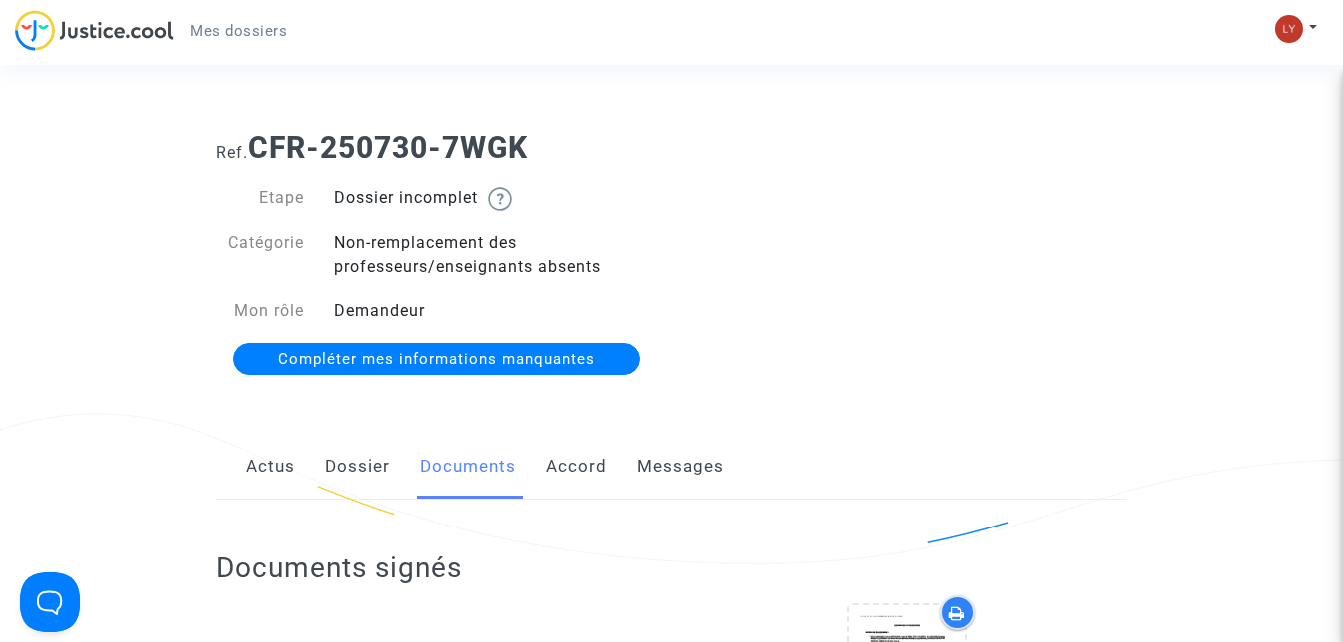 click on "Compléter mes informations manquantes" 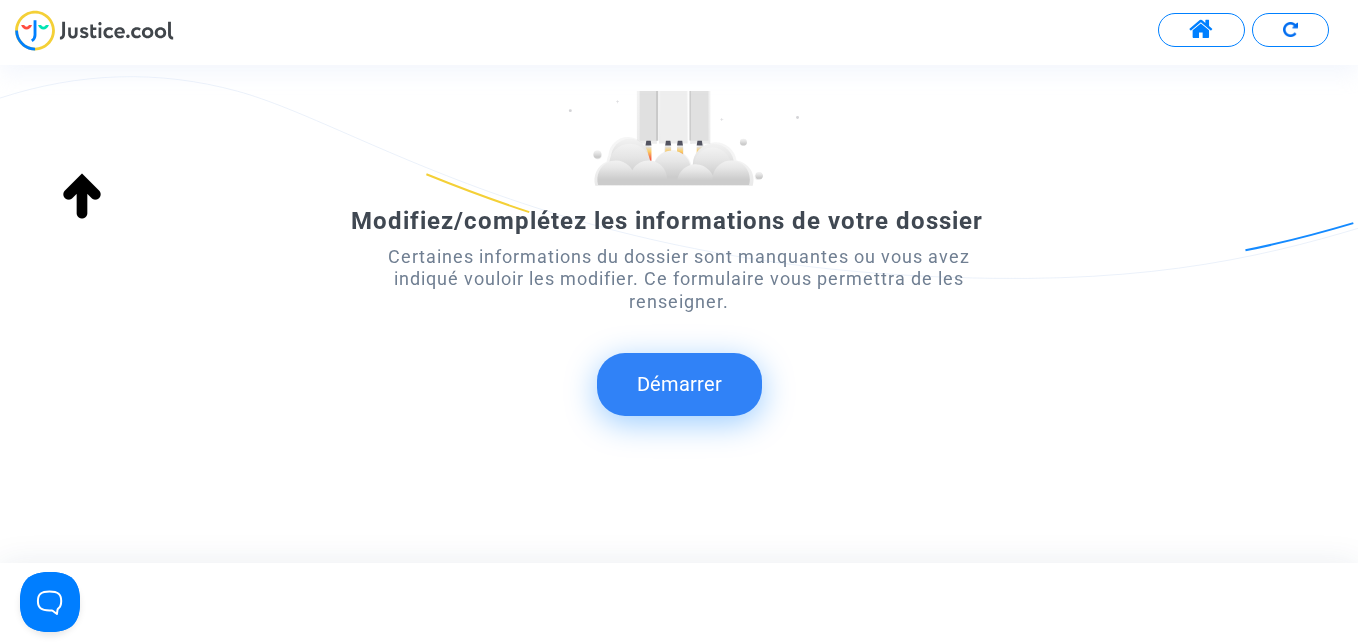 scroll, scrollTop: 188, scrollLeft: 0, axis: vertical 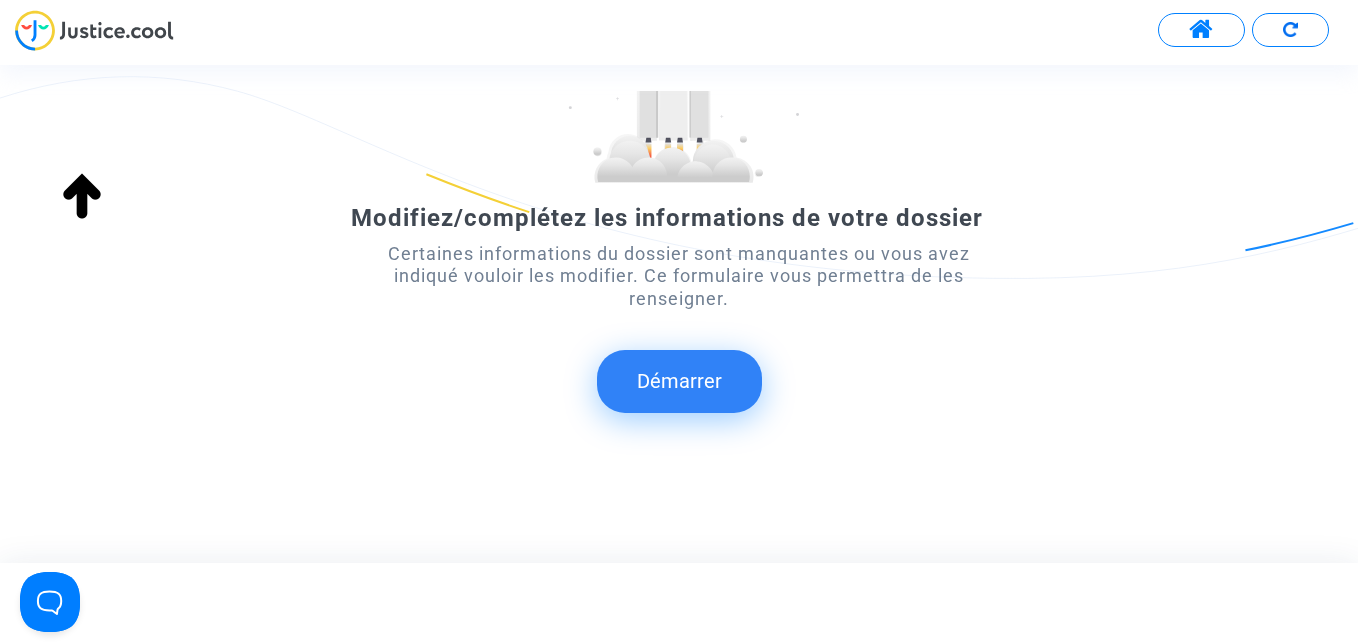 click on "Démarrer" 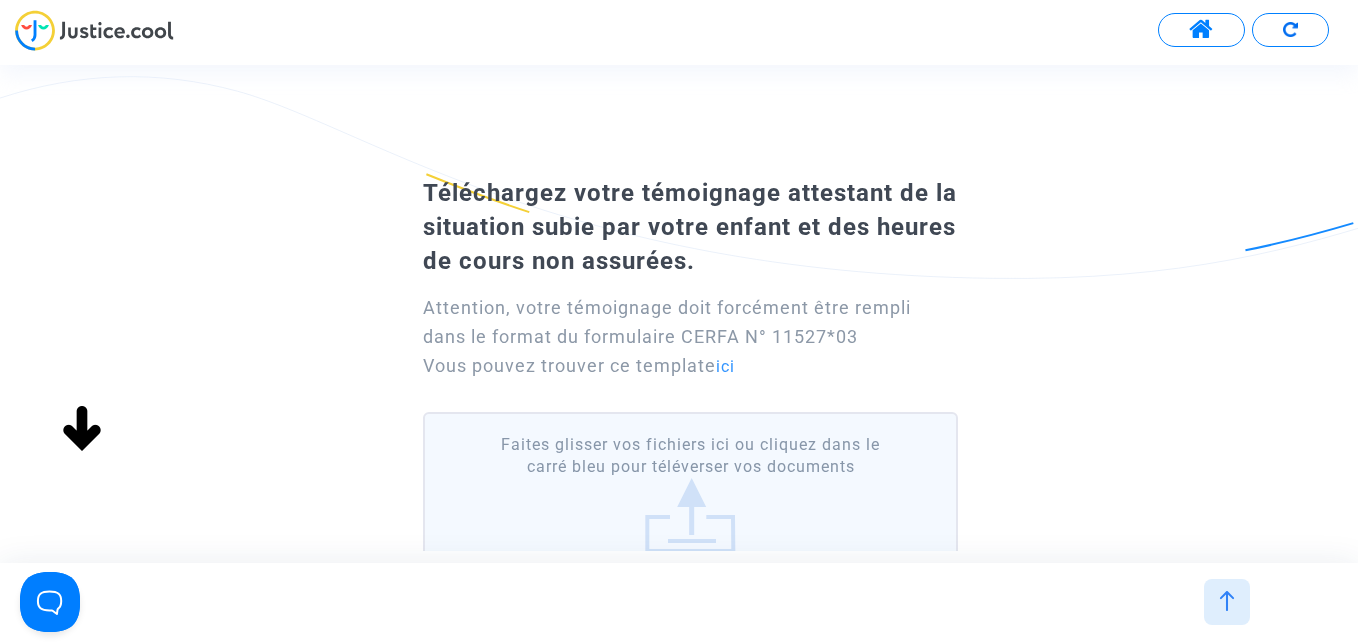 scroll, scrollTop: 100, scrollLeft: 0, axis: vertical 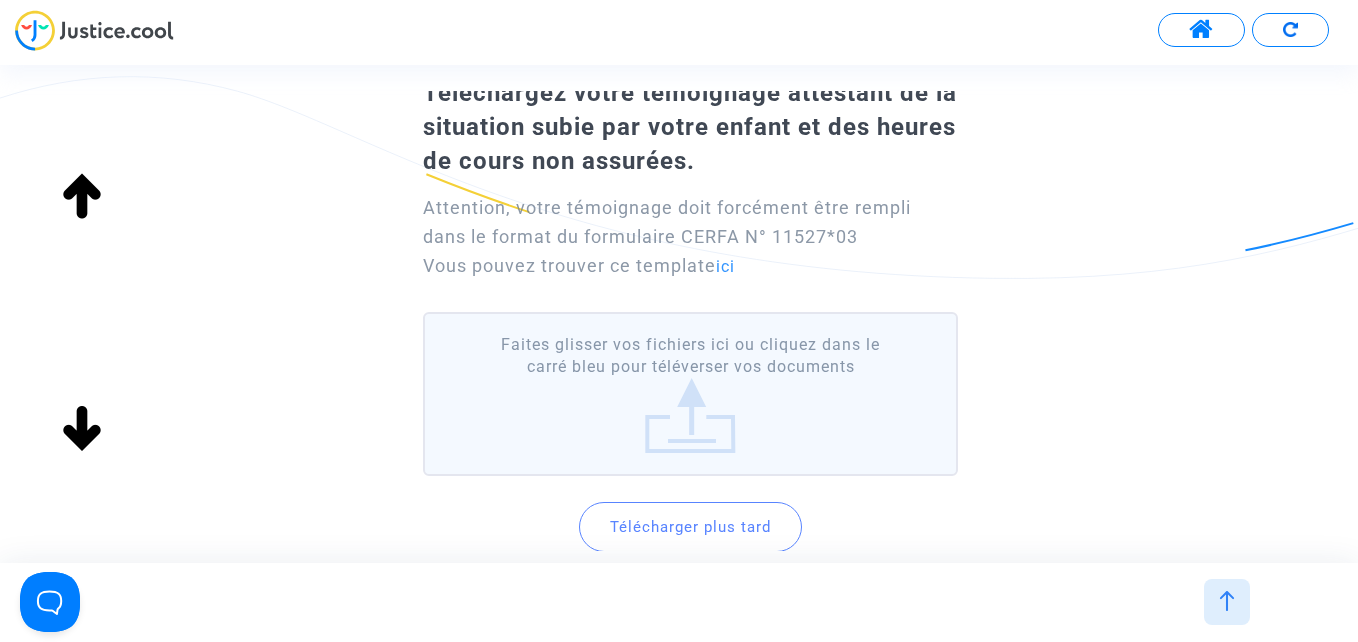 click on "Faites glisser vos fichiers ici ou cliquez dans le carré bleu pour téléverser vos documents" 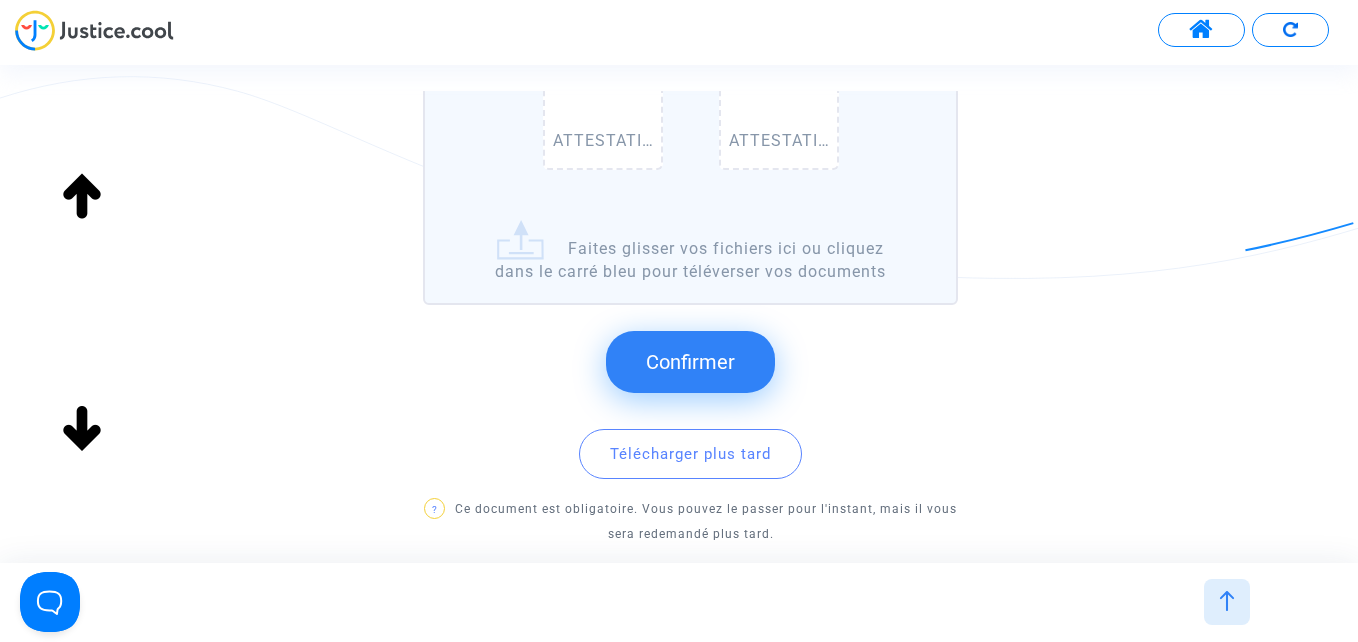 scroll, scrollTop: 800, scrollLeft: 0, axis: vertical 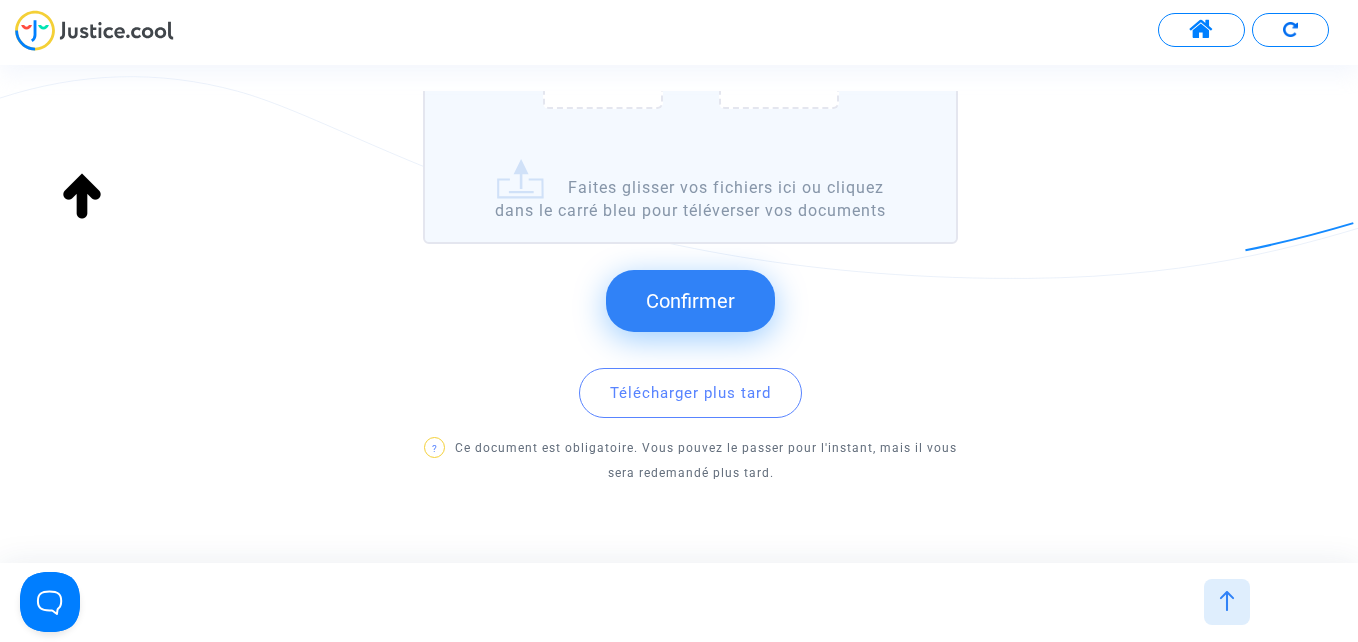 click on "Confirmer" 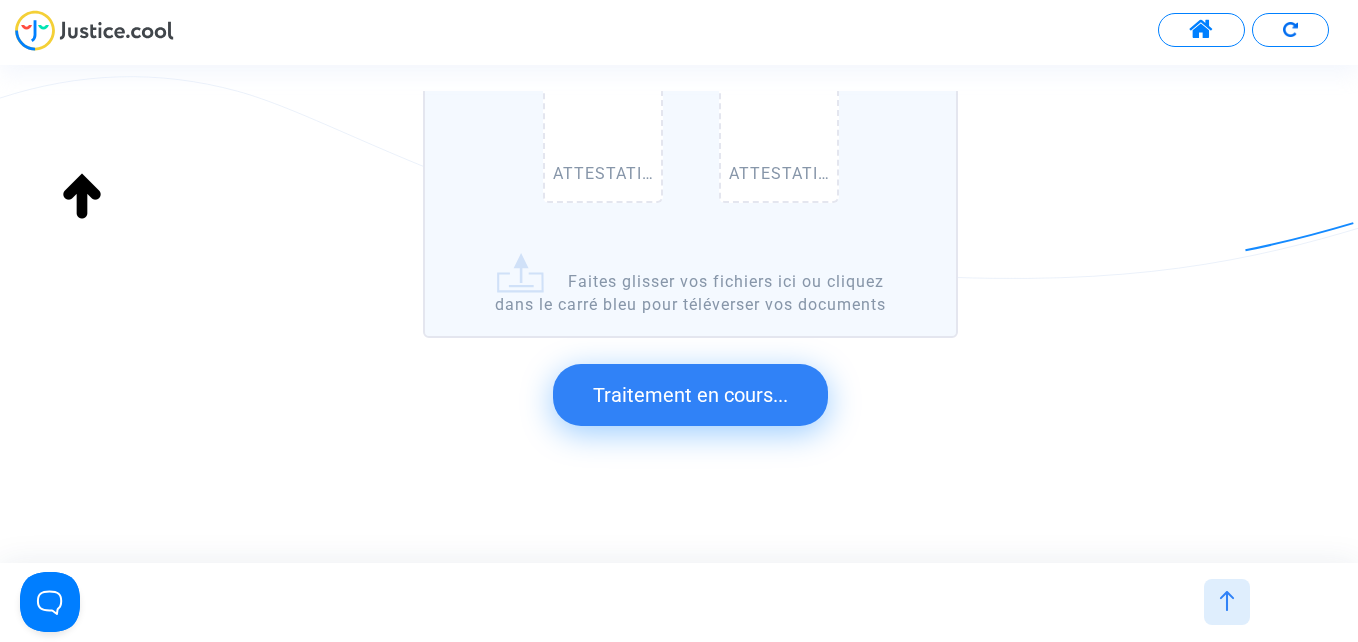 scroll, scrollTop: 160, scrollLeft: 0, axis: vertical 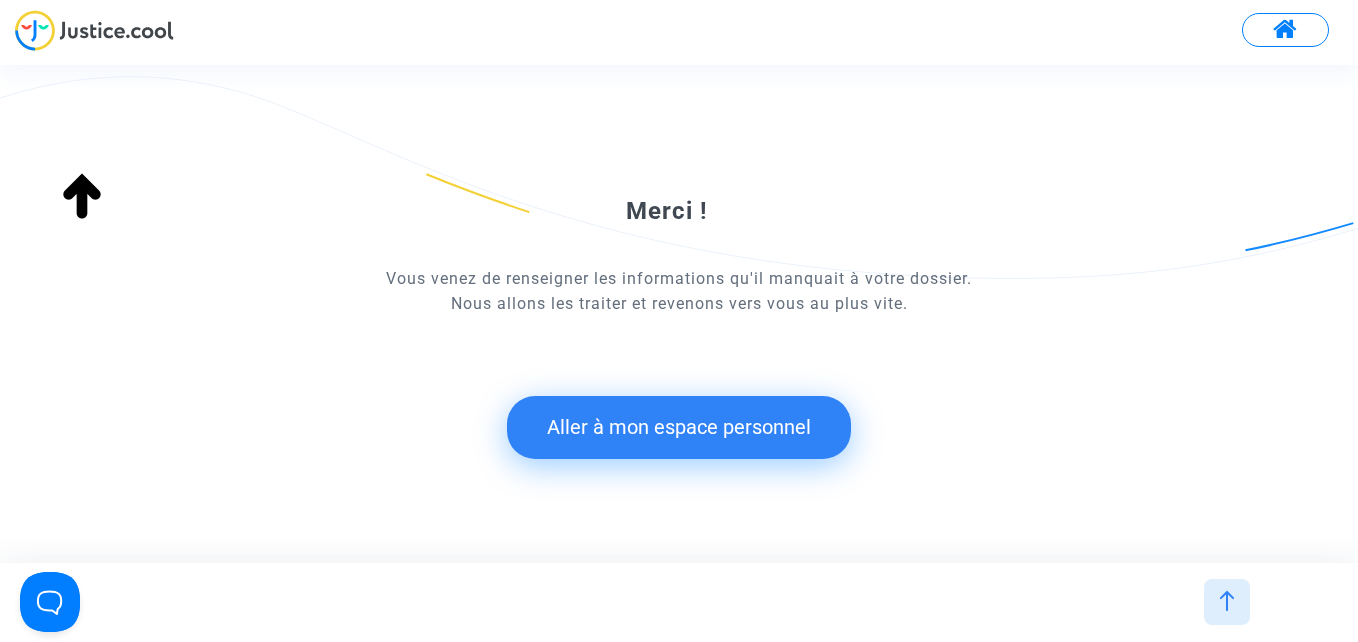 click on "Aller à mon espace personnel" 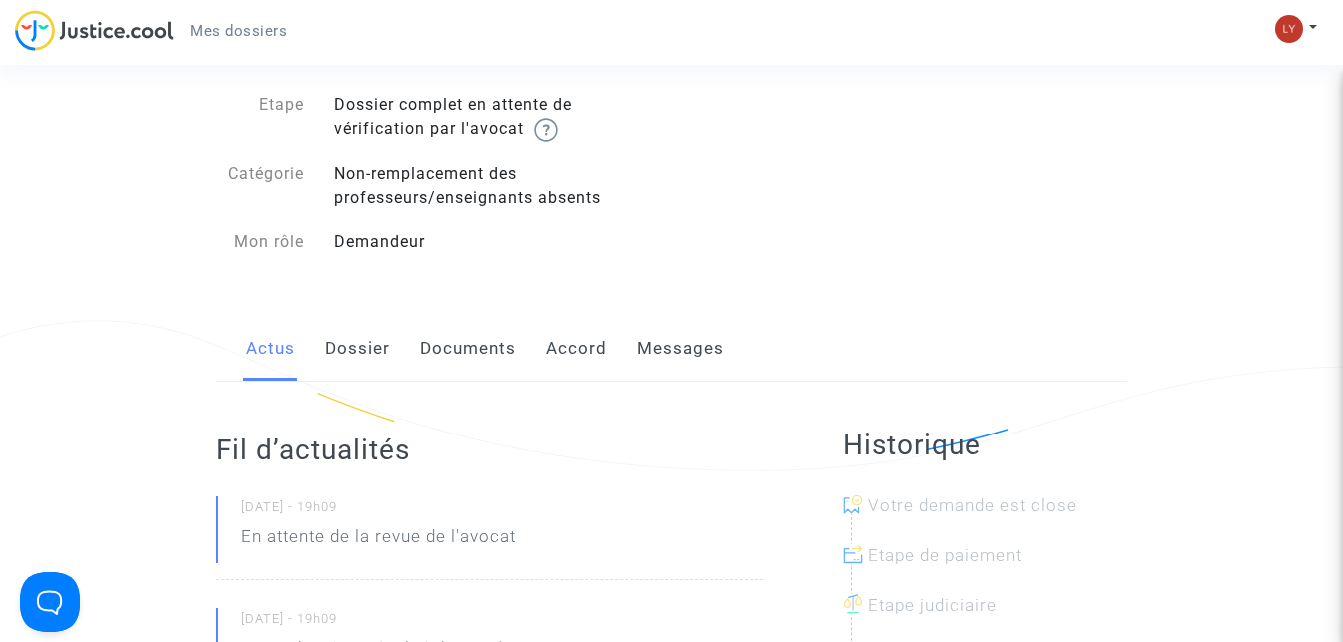 scroll, scrollTop: 0, scrollLeft: 0, axis: both 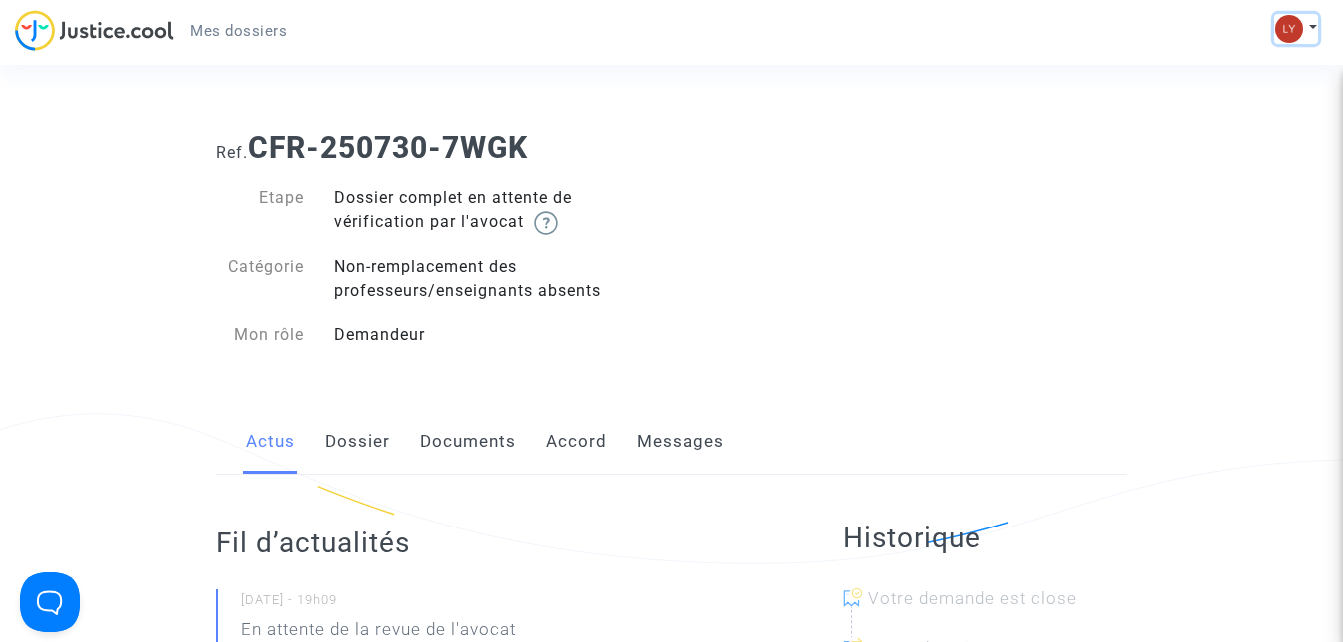 click at bounding box center [1289, 29] 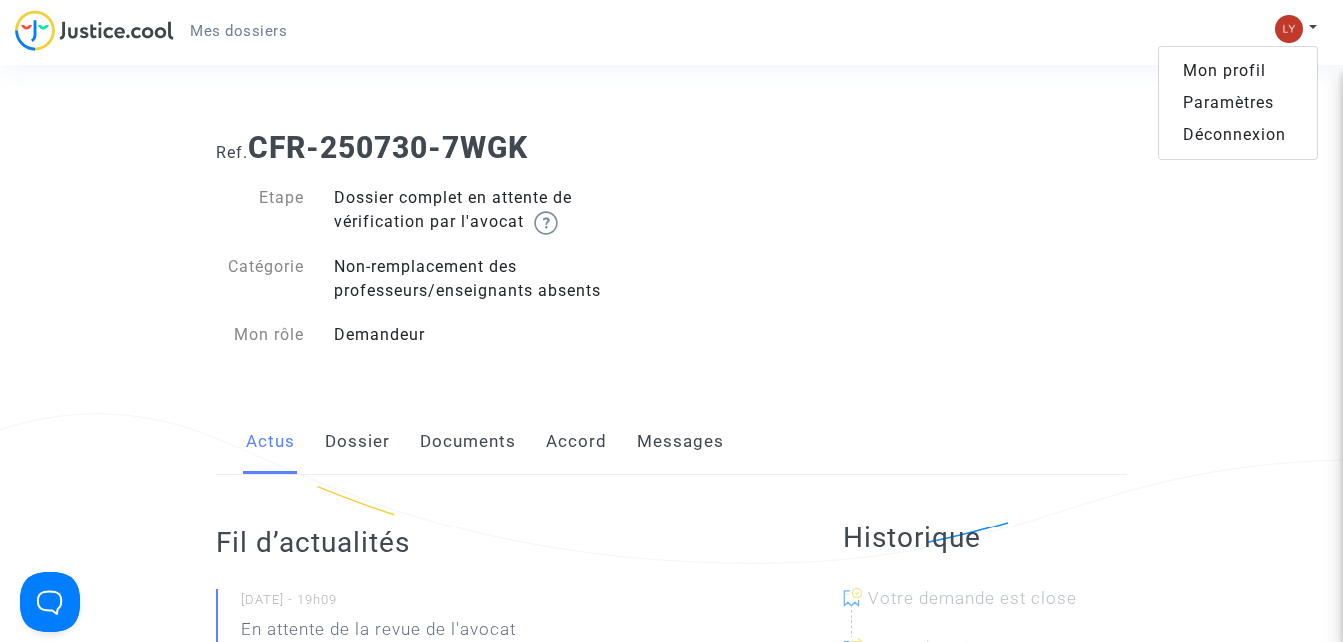 click on "Déconnexion" at bounding box center (1238, 135) 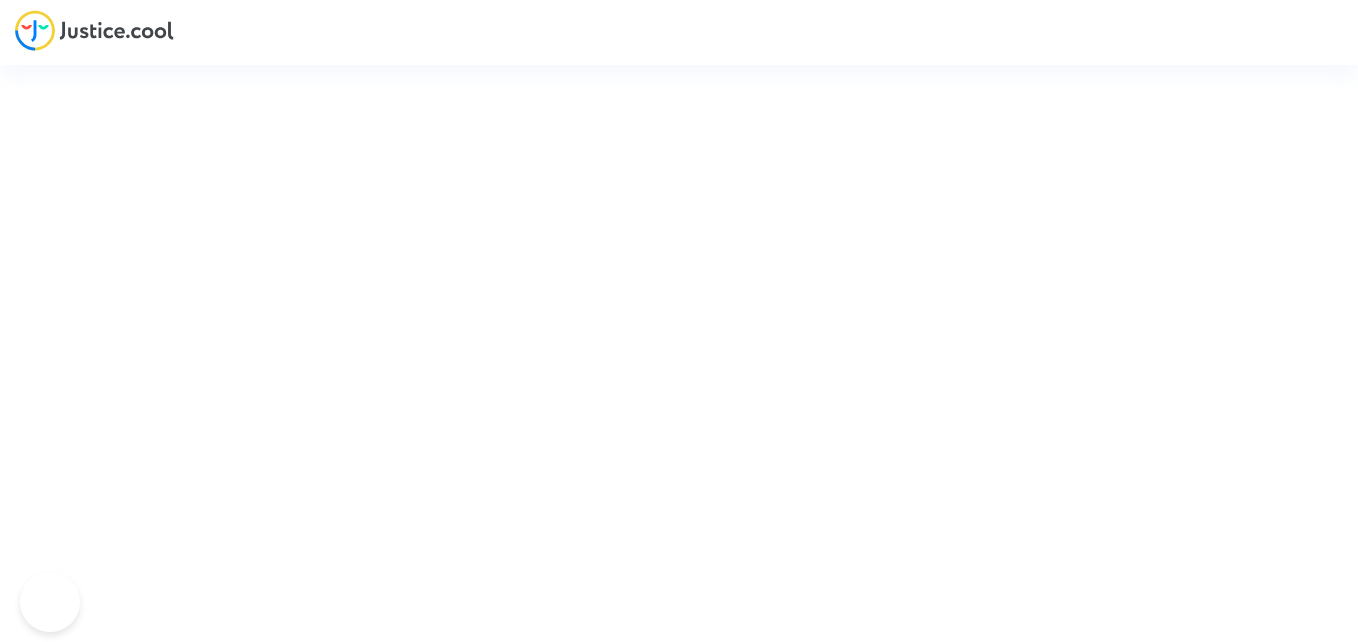 scroll, scrollTop: 0, scrollLeft: 0, axis: both 